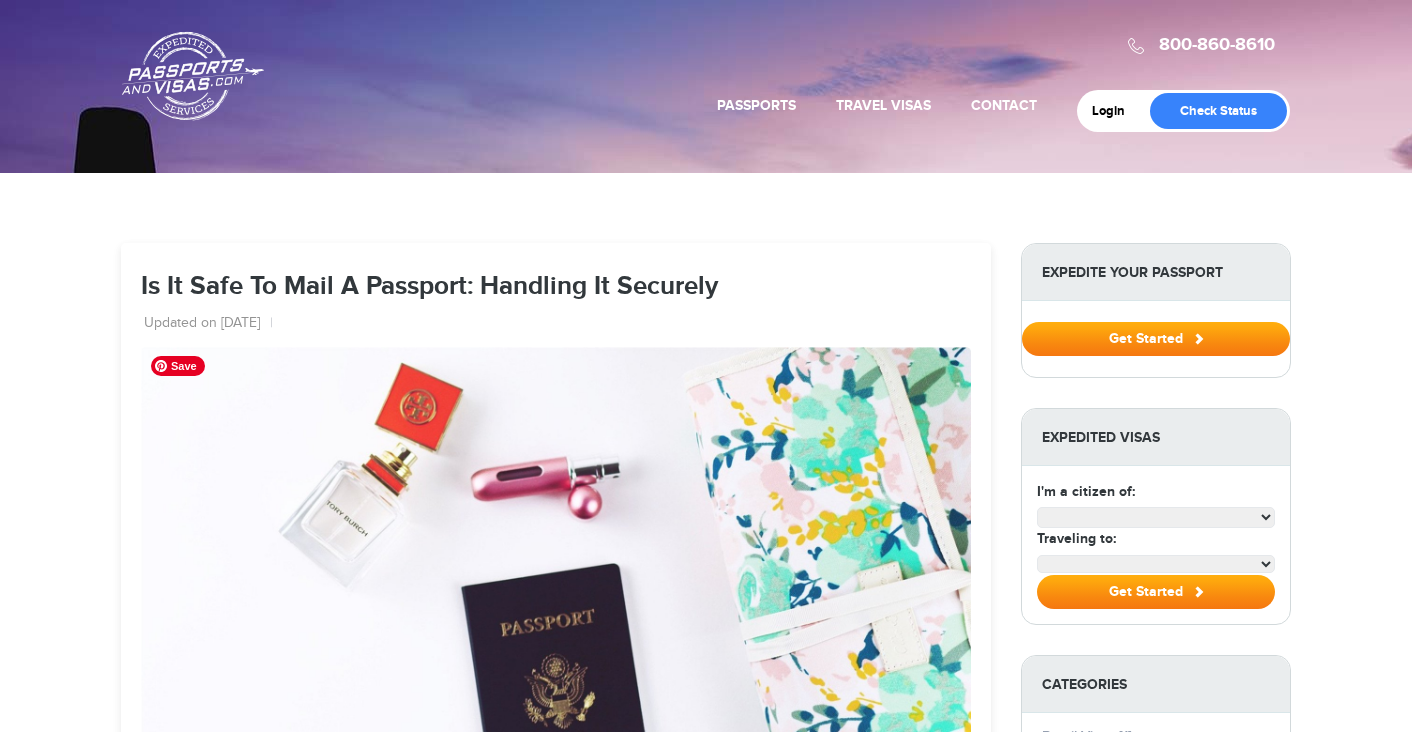 scroll, scrollTop: 0, scrollLeft: 0, axis: both 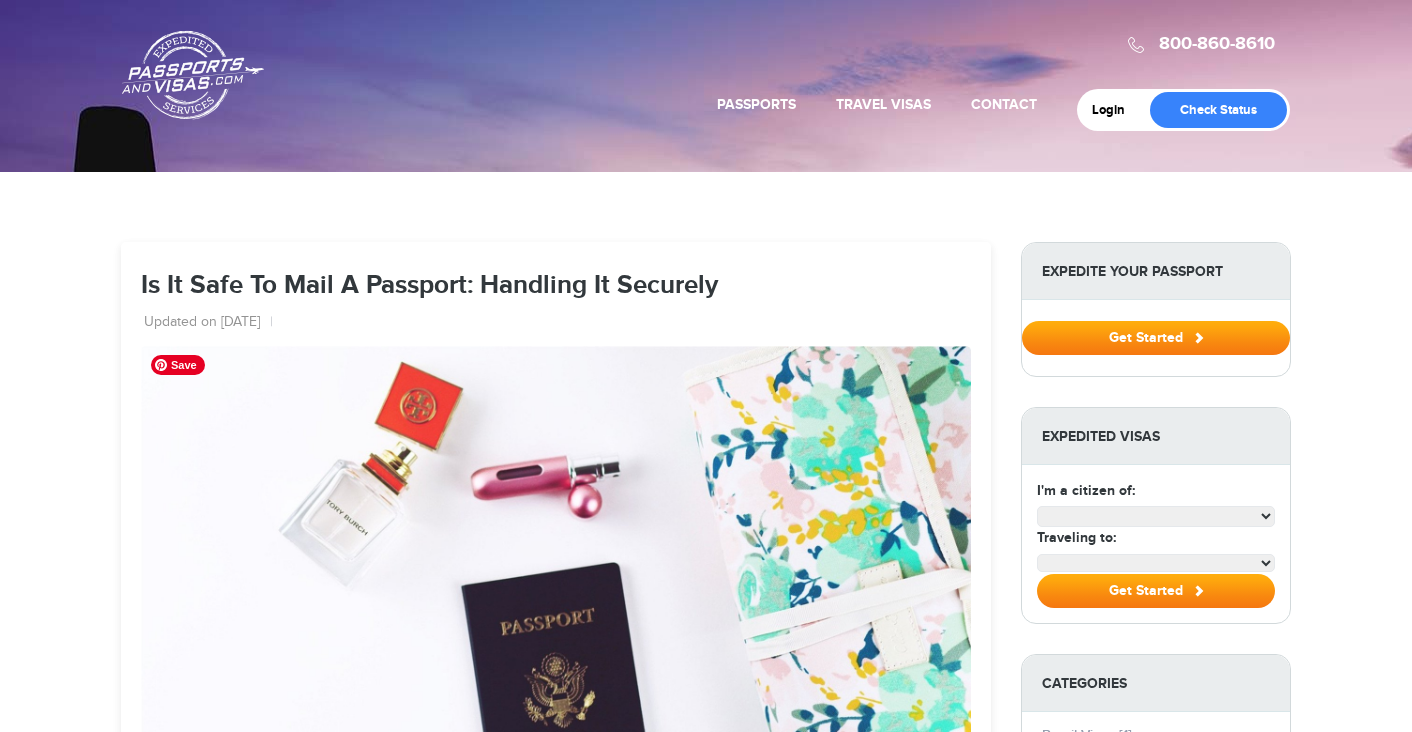 select on "**********" 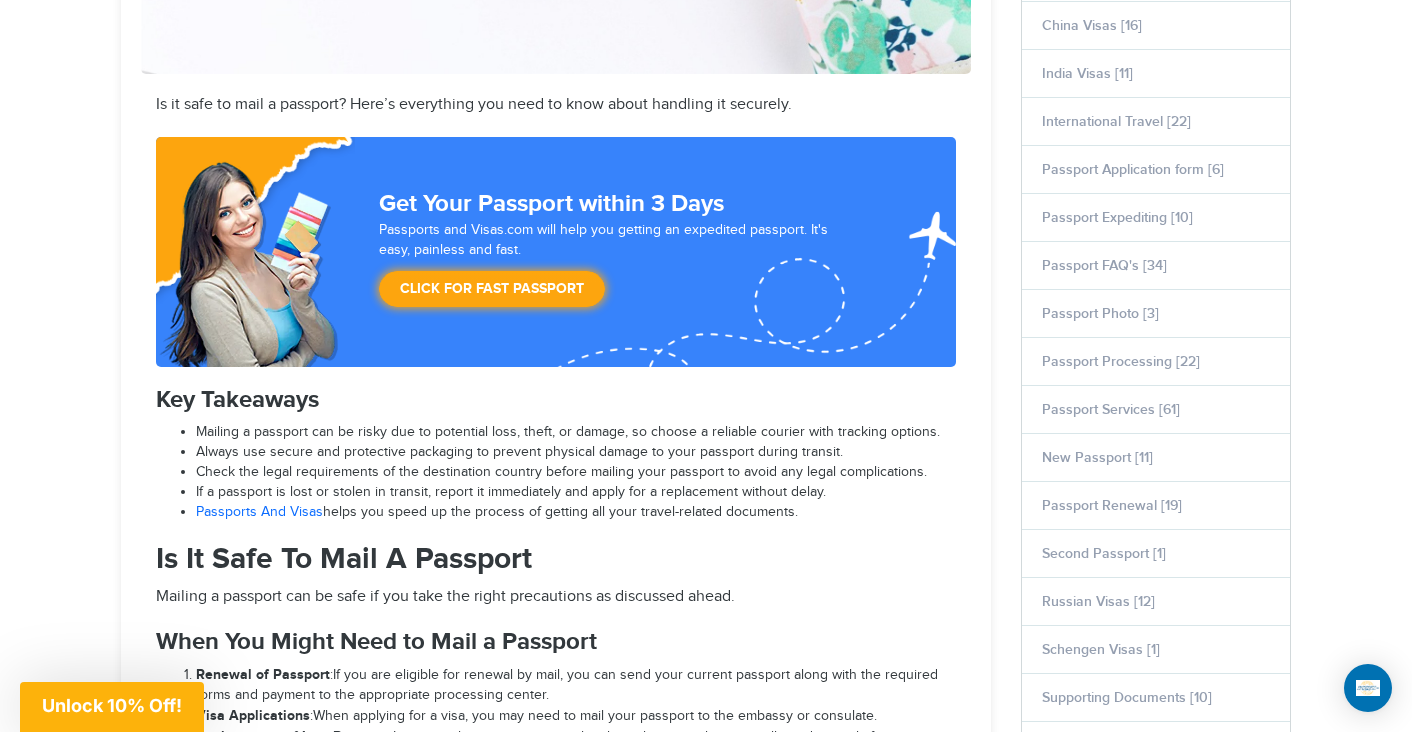 scroll, scrollTop: 980, scrollLeft: 0, axis: vertical 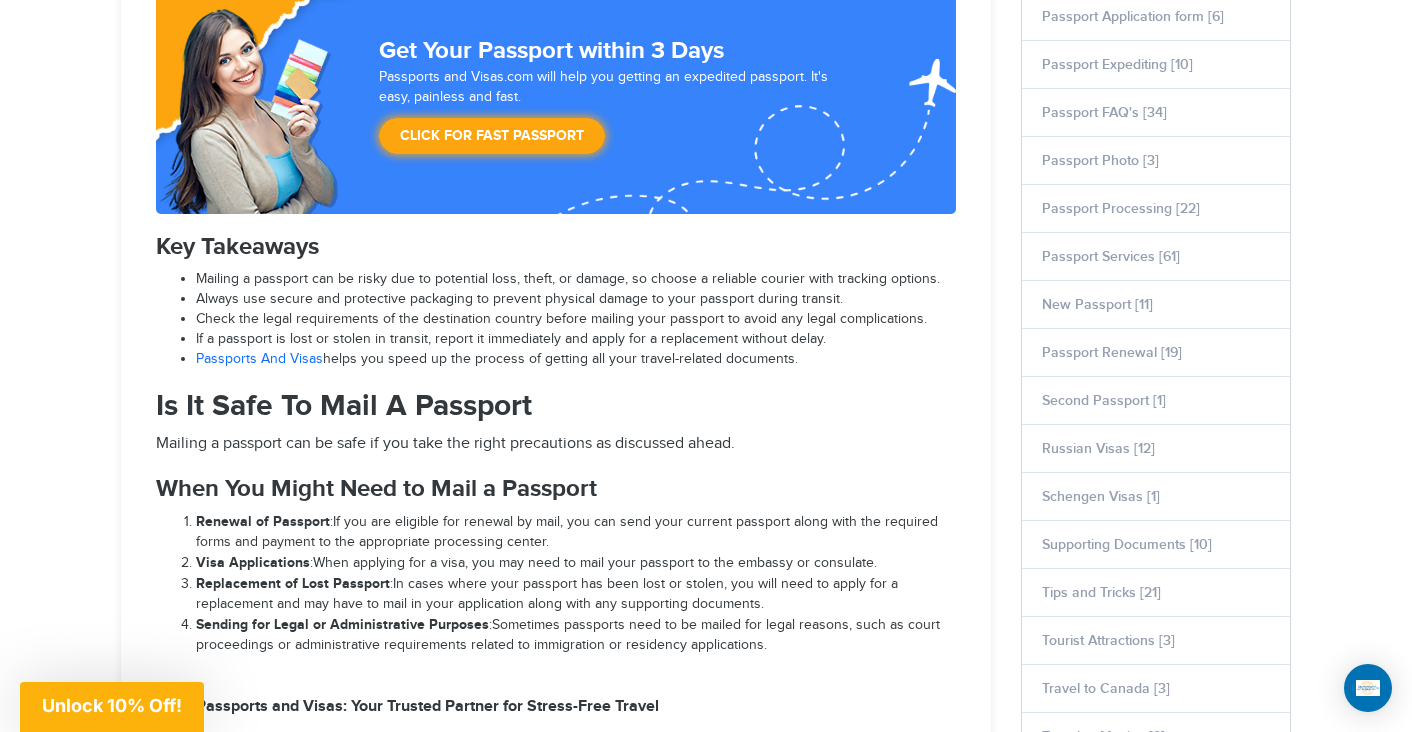 click on "Always use secure and protective packaging to prevent physical damage to your passport during transit." at bounding box center [568, 279] 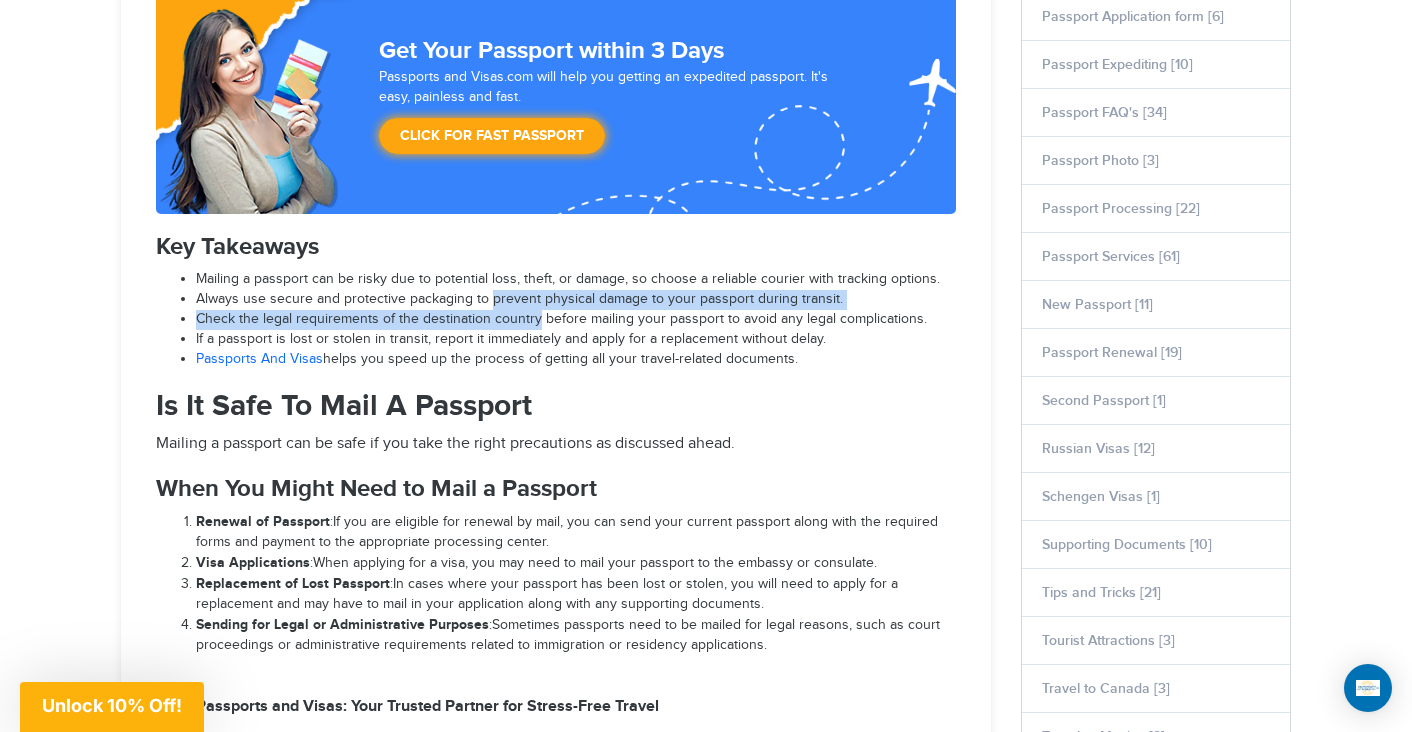 drag, startPoint x: 494, startPoint y: 288, endPoint x: 529, endPoint y: 307, distance: 39.824615 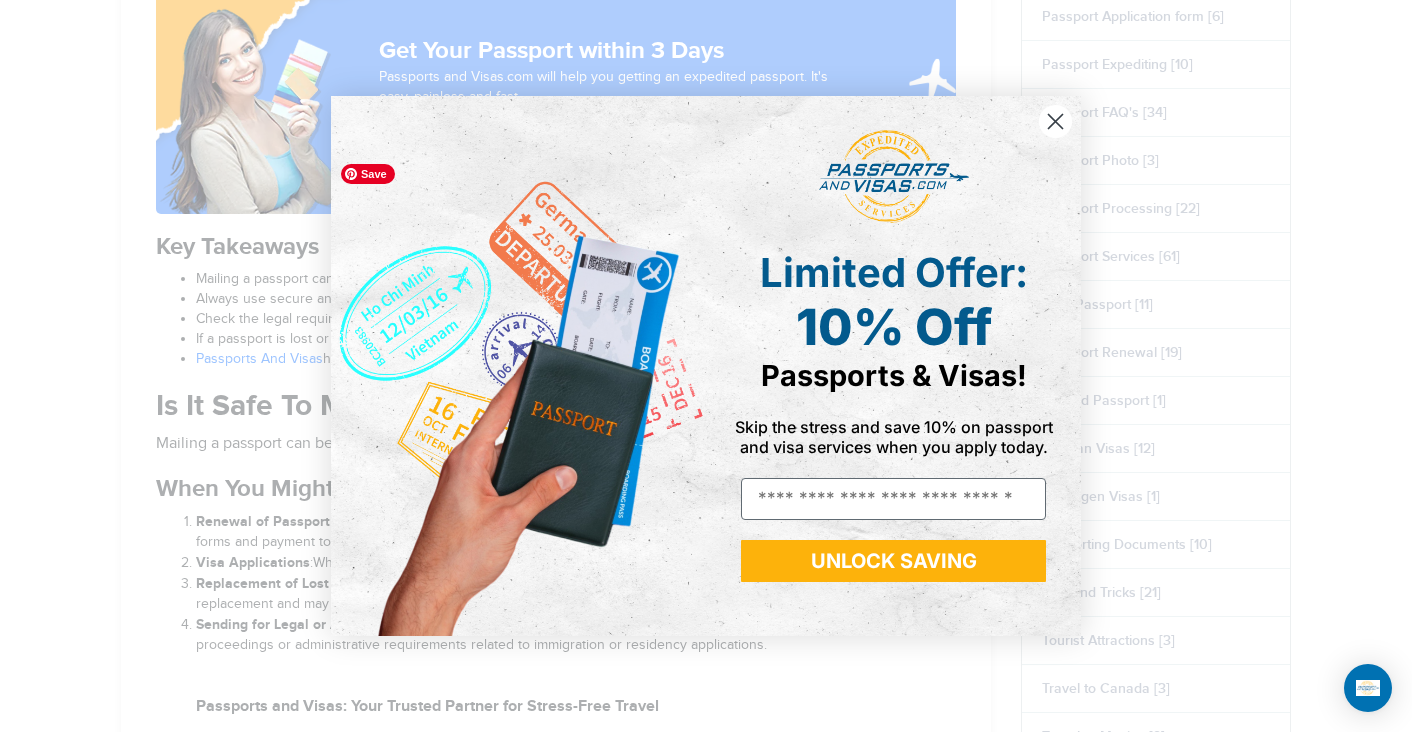 drag, startPoint x: 529, startPoint y: 307, endPoint x: 492, endPoint y: 282, distance: 44.65423 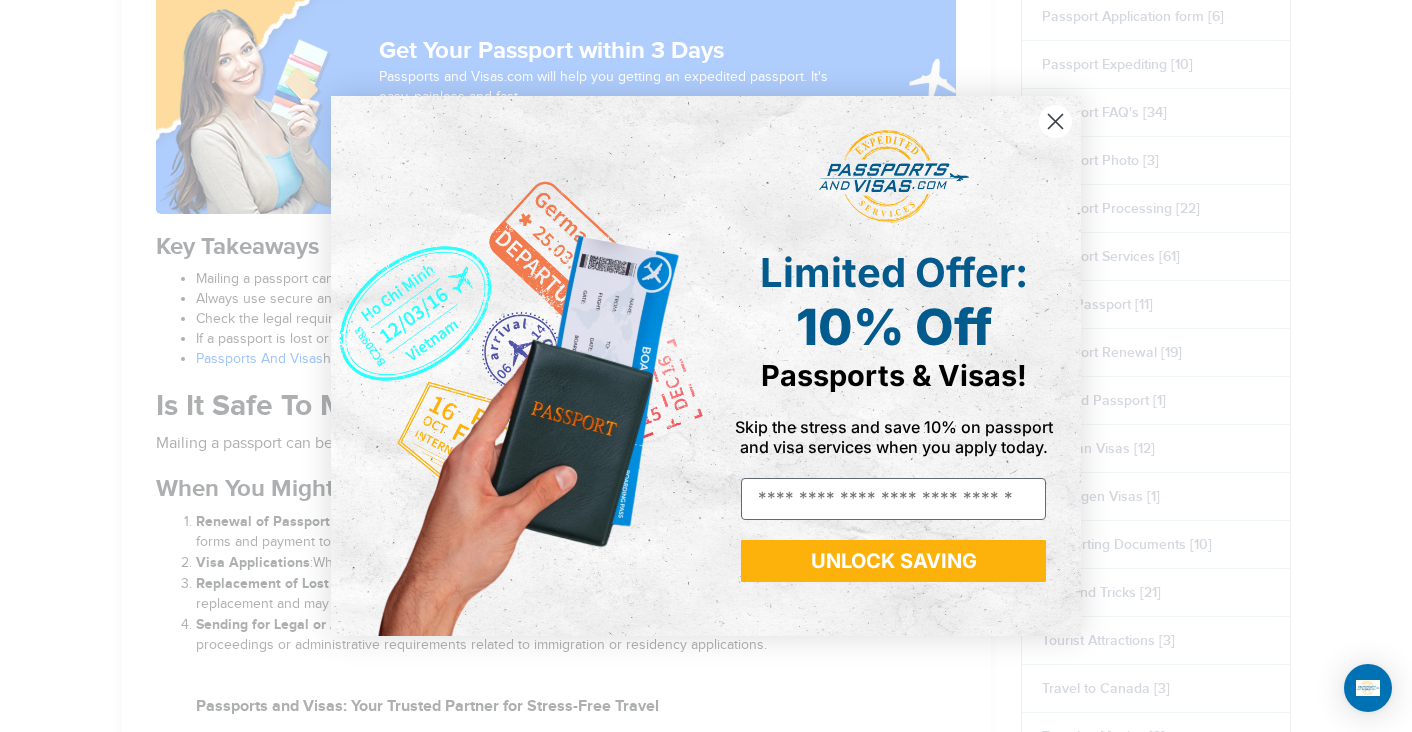 click 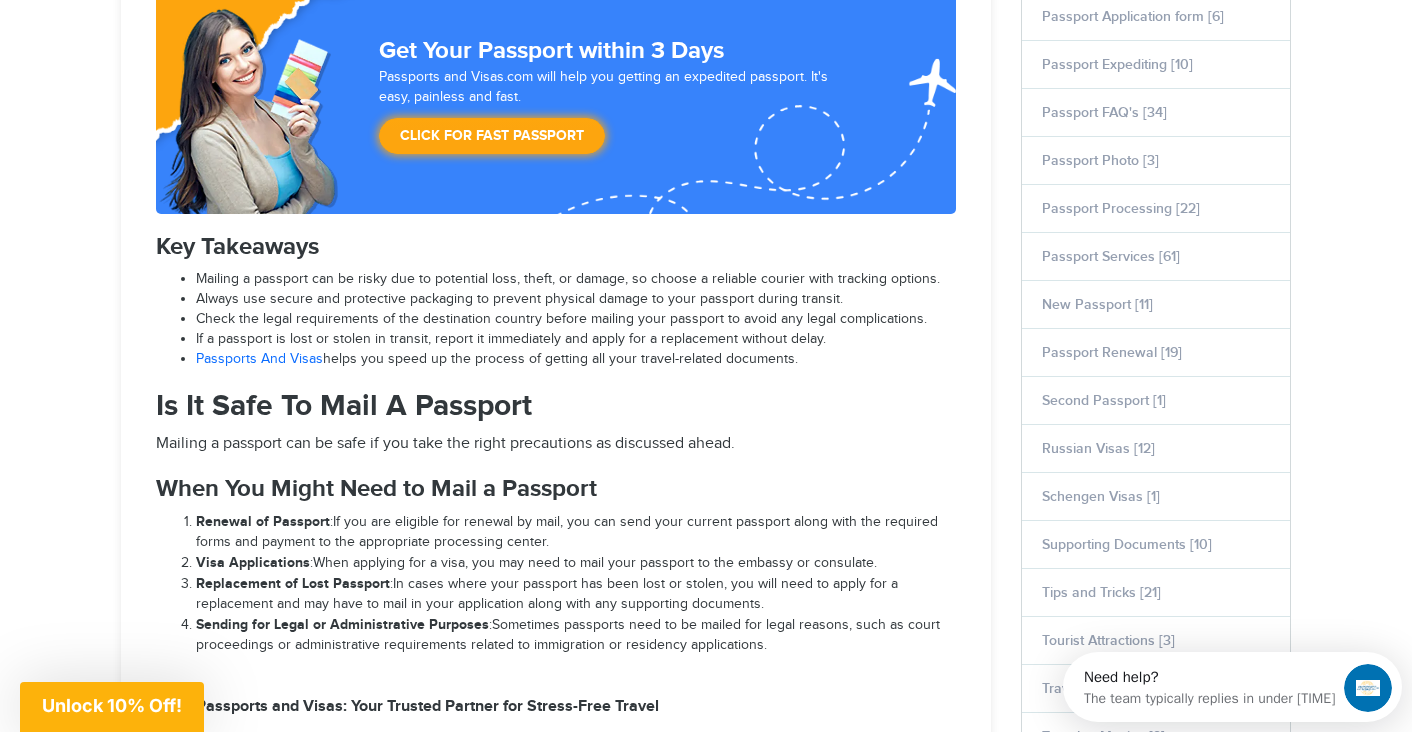 scroll, scrollTop: 0, scrollLeft: 0, axis: both 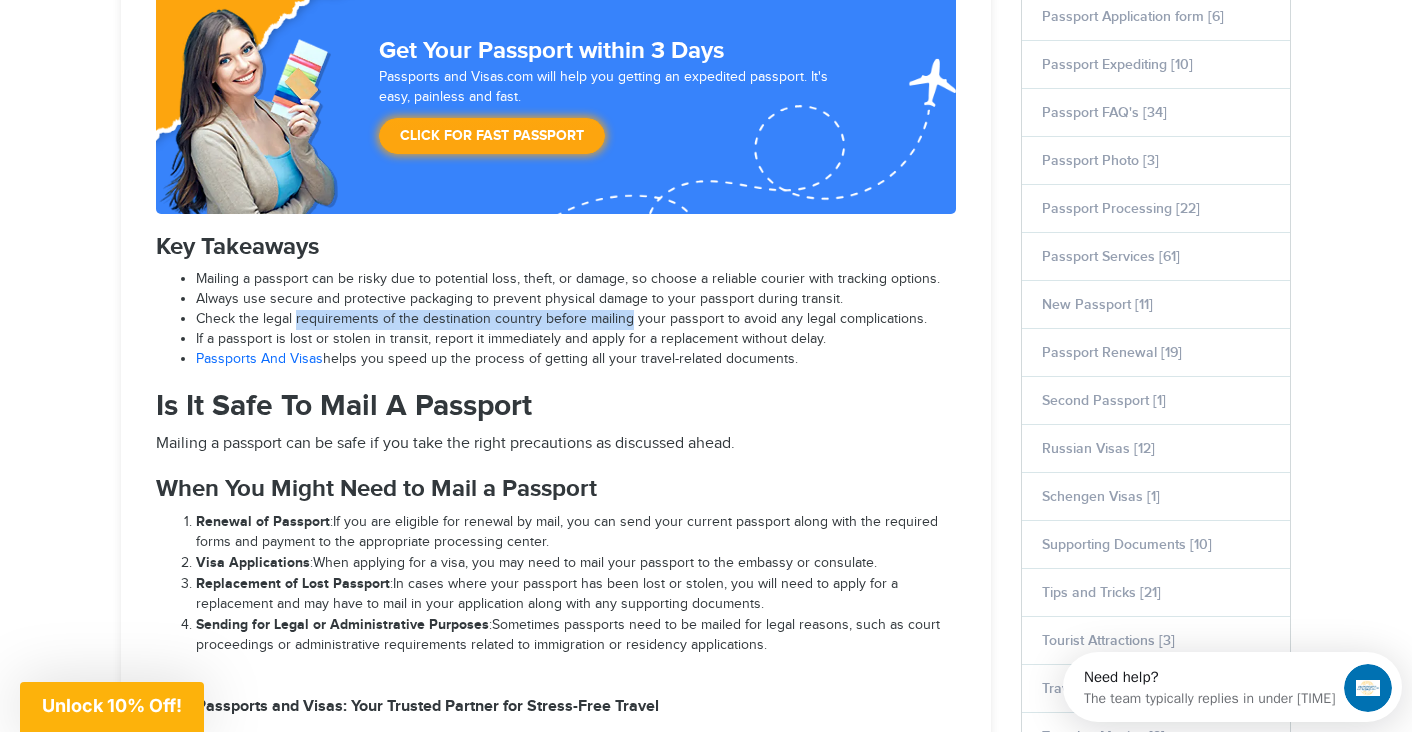 drag, startPoint x: 305, startPoint y: 312, endPoint x: 614, endPoint y: 311, distance: 309.00162 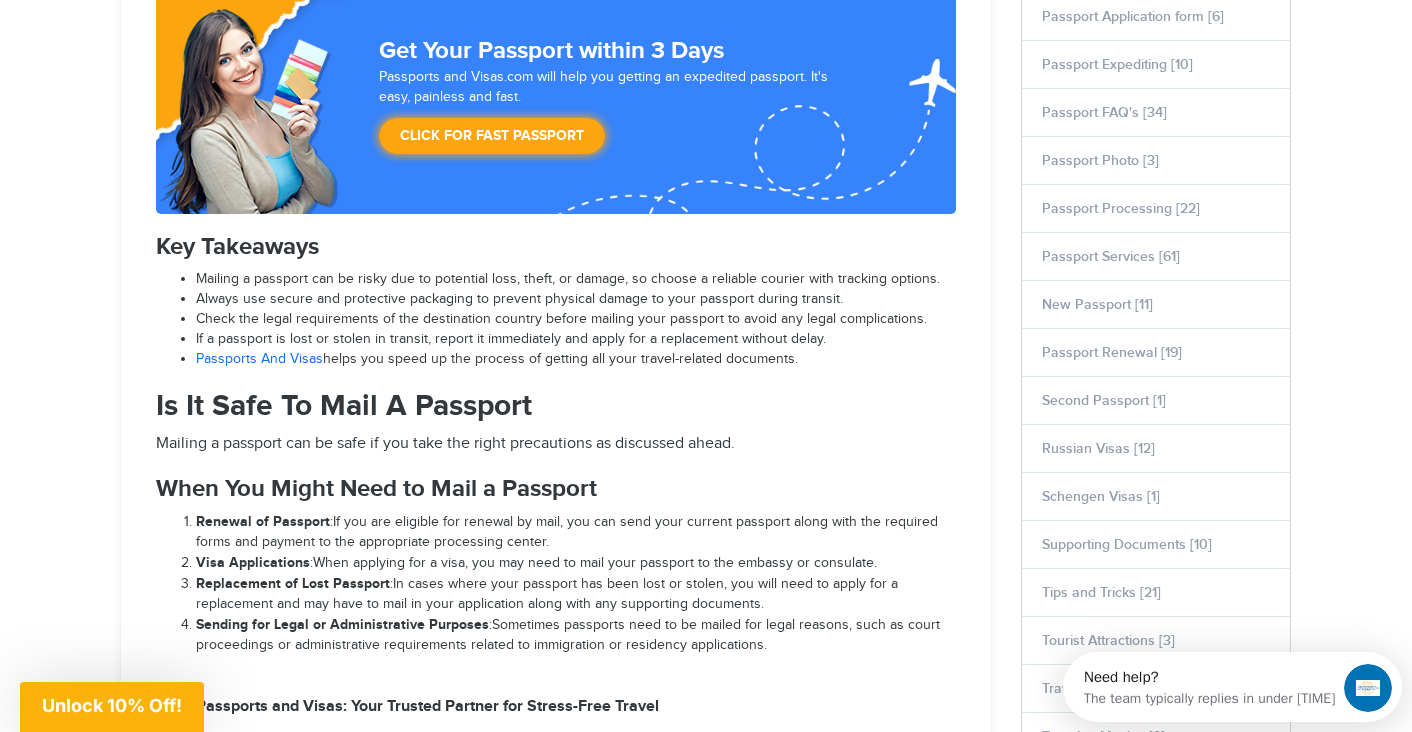 click on "Check the legal requirements of the destination country before mailing your passport to avoid any legal complications." at bounding box center [568, 279] 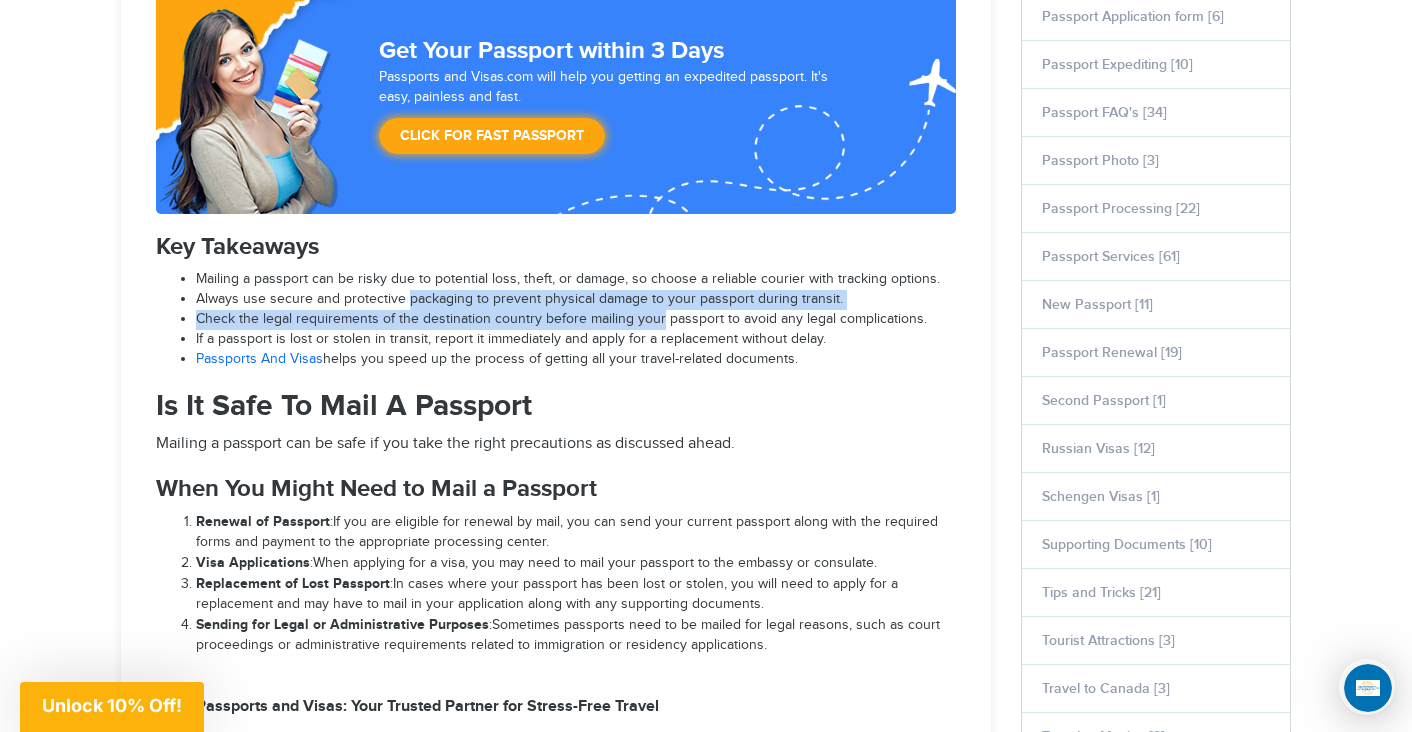 drag, startPoint x: 632, startPoint y: 310, endPoint x: 428, endPoint y: 285, distance: 205.52615 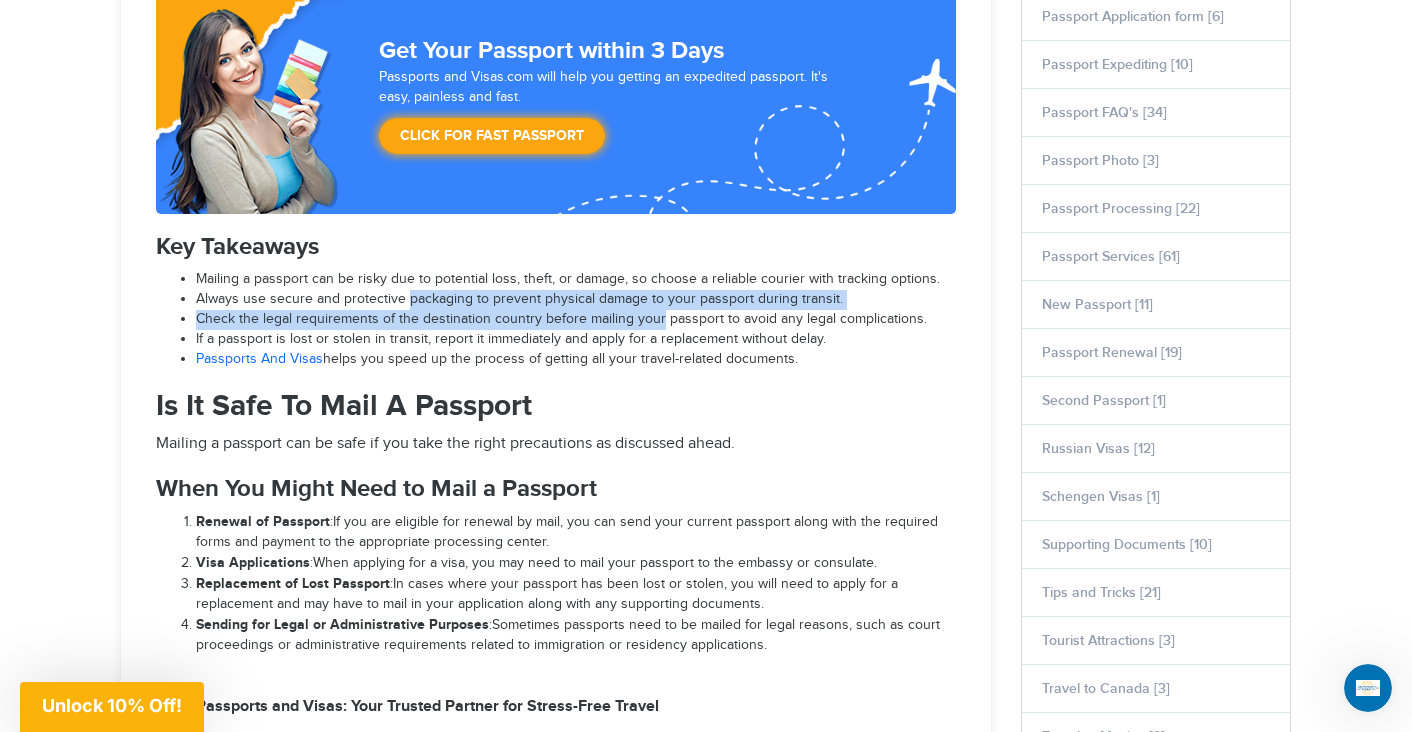 click on "Always use secure and protective packaging to prevent physical damage to your passport during transit." at bounding box center (568, 279) 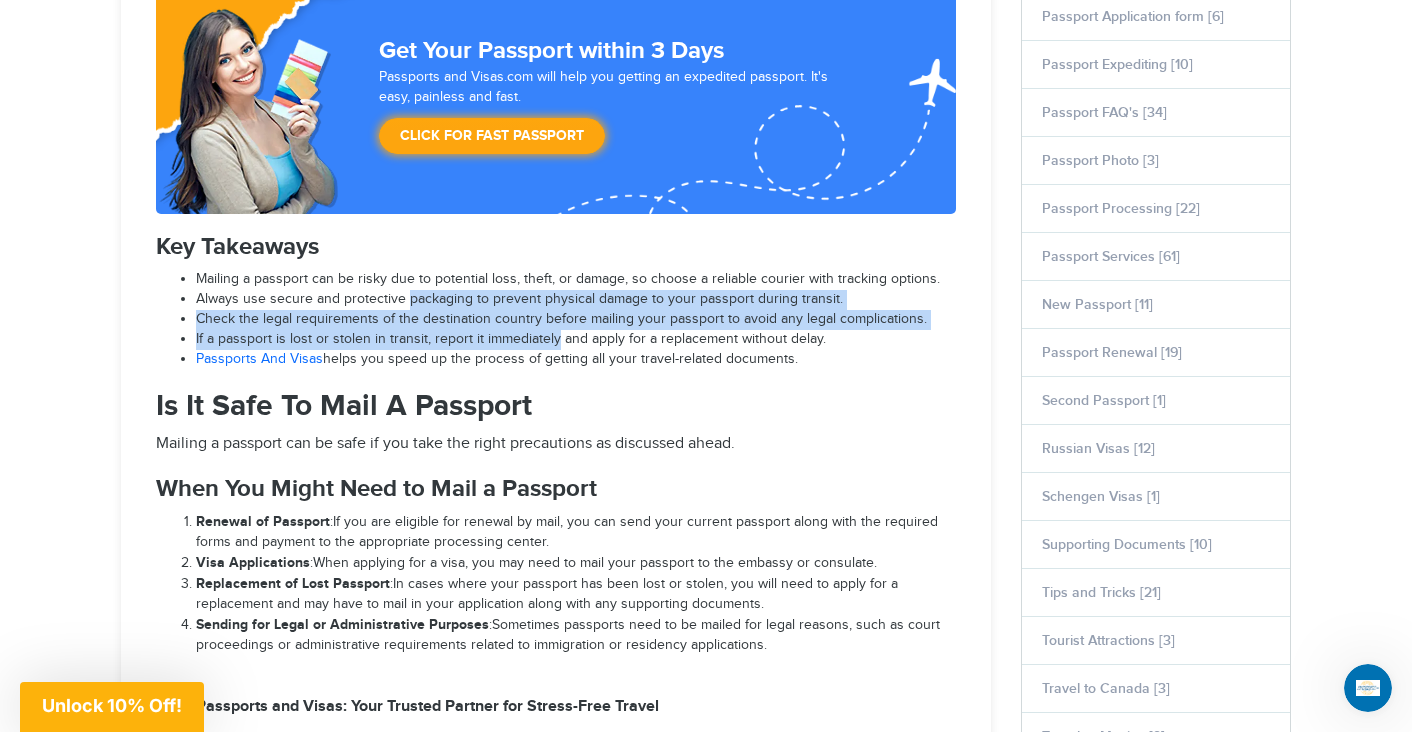 drag, startPoint x: 428, startPoint y: 285, endPoint x: 519, endPoint y: 325, distance: 99.40322 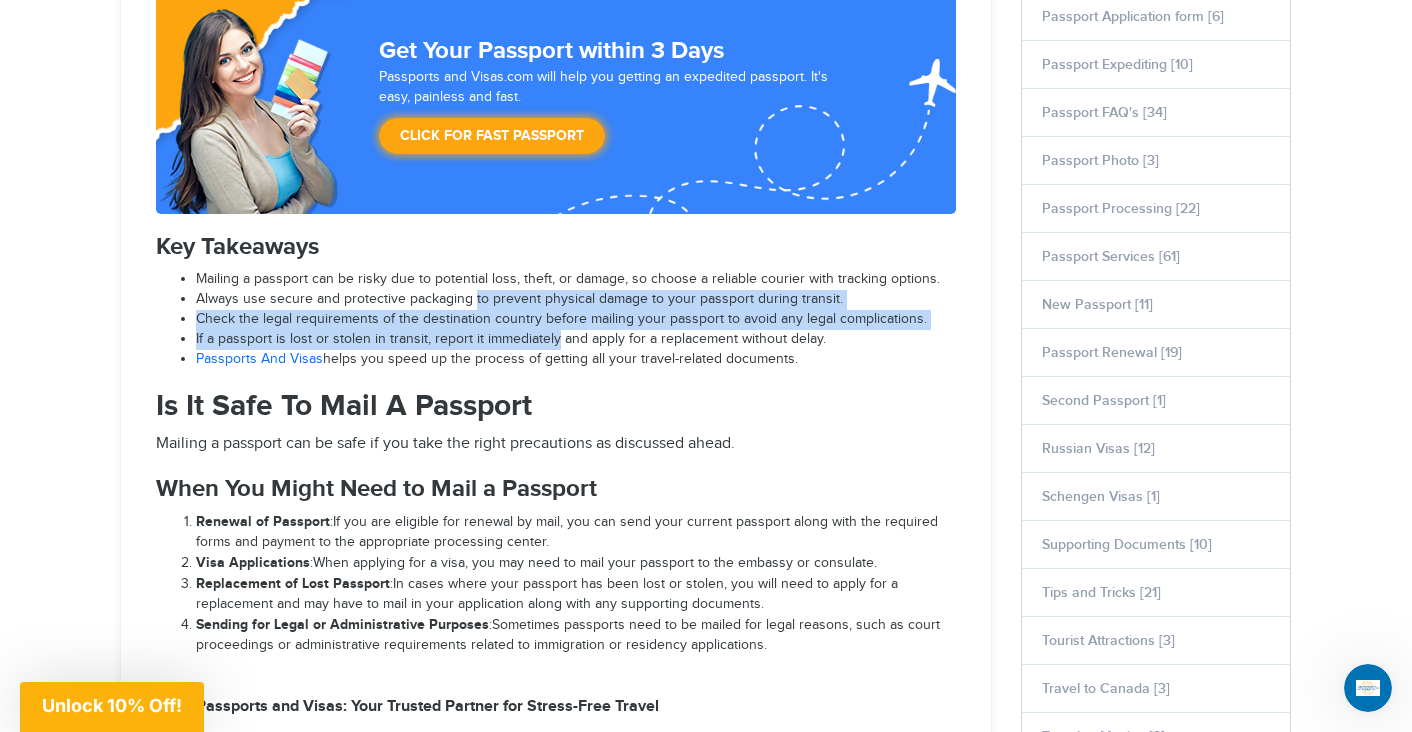 drag, startPoint x: 519, startPoint y: 325, endPoint x: 478, endPoint y: 292, distance: 52.63079 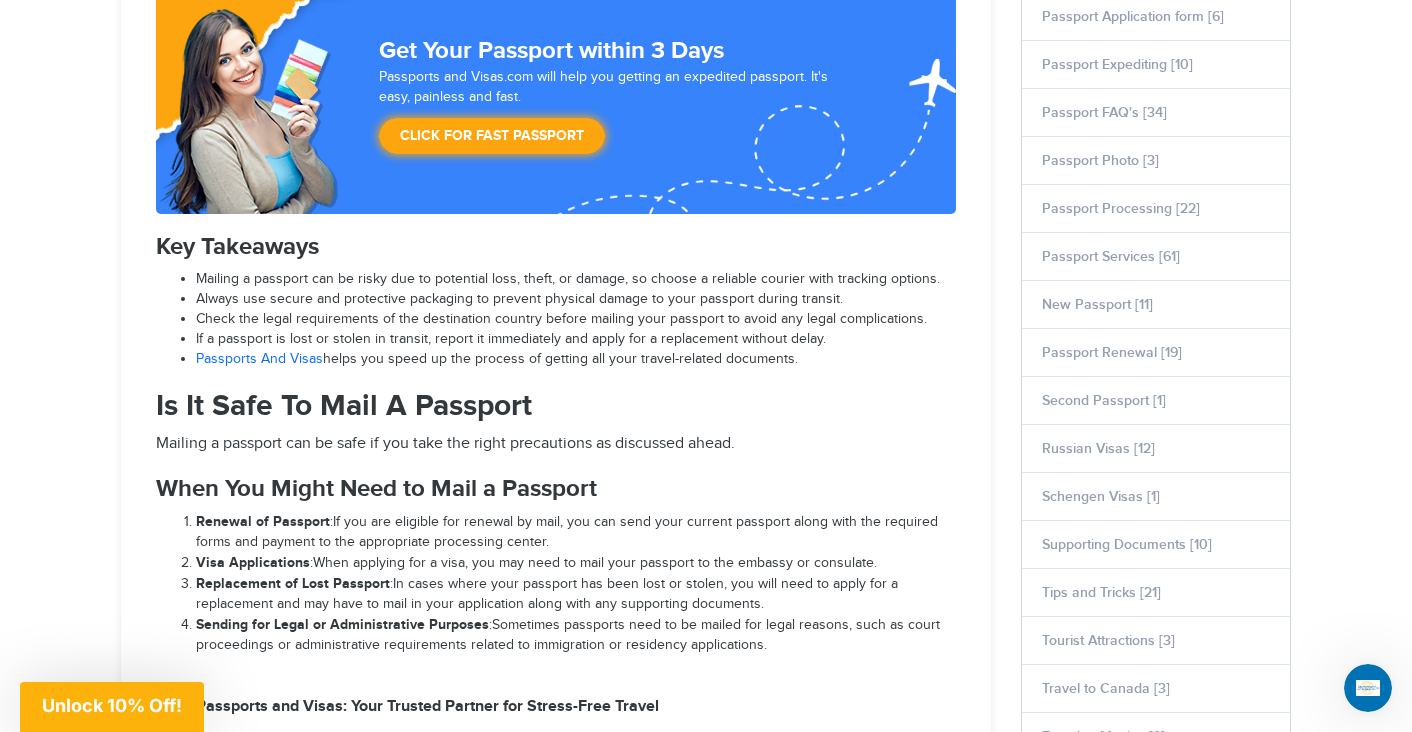 click on "Mailing a passport can be safe if you take the right precautions as discussed ahead." at bounding box center (445, 443) 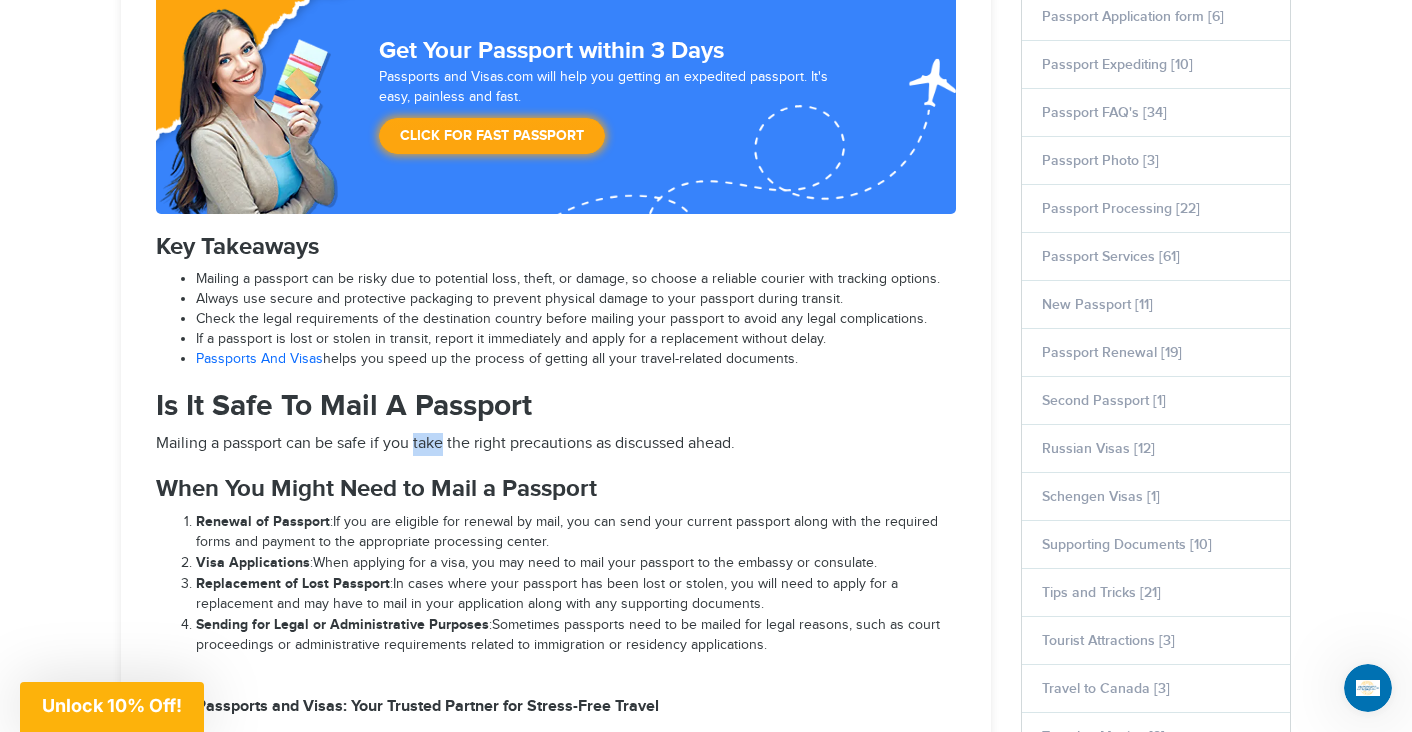 click on "Mailing a passport can be safe if you take the right precautions as discussed ahead." at bounding box center (445, 443) 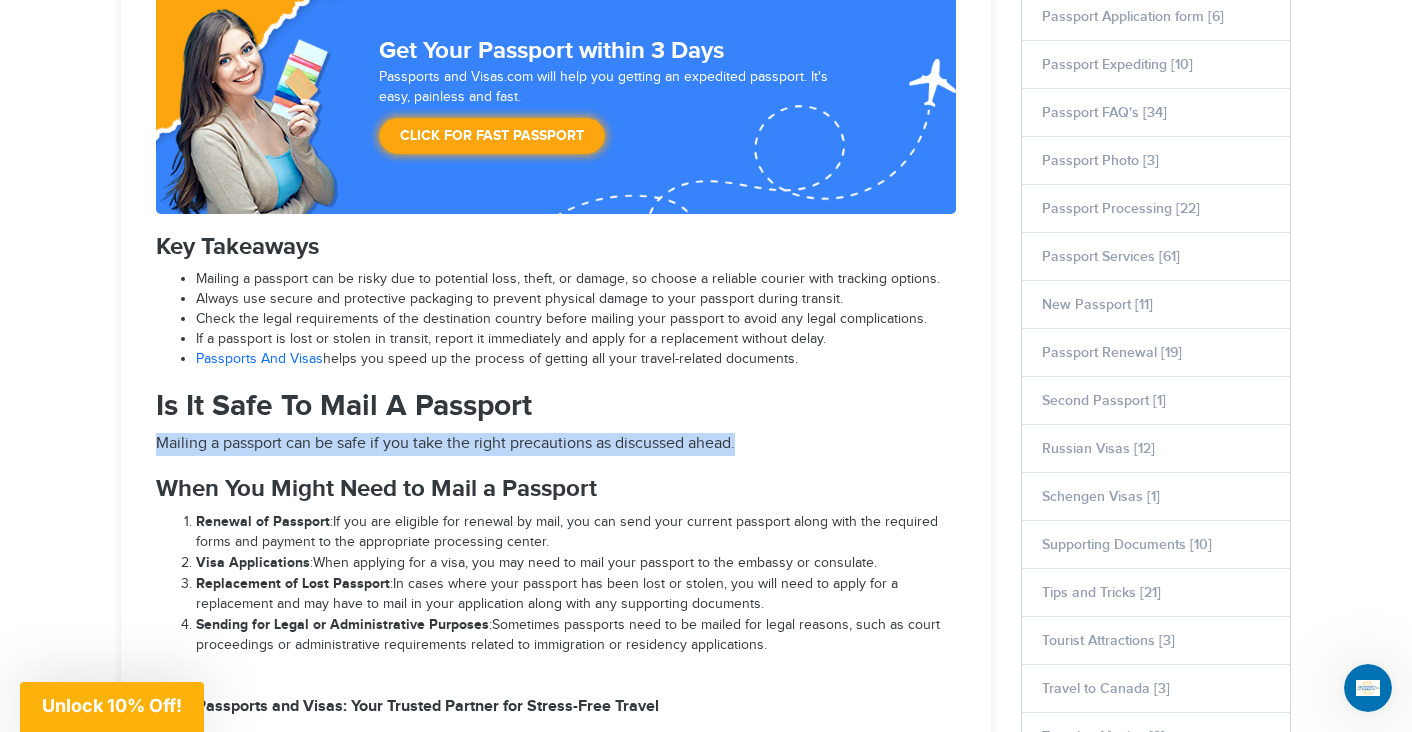 click on "Mailing a passport can be safe if you take the right precautions as discussed ahead." at bounding box center (445, 443) 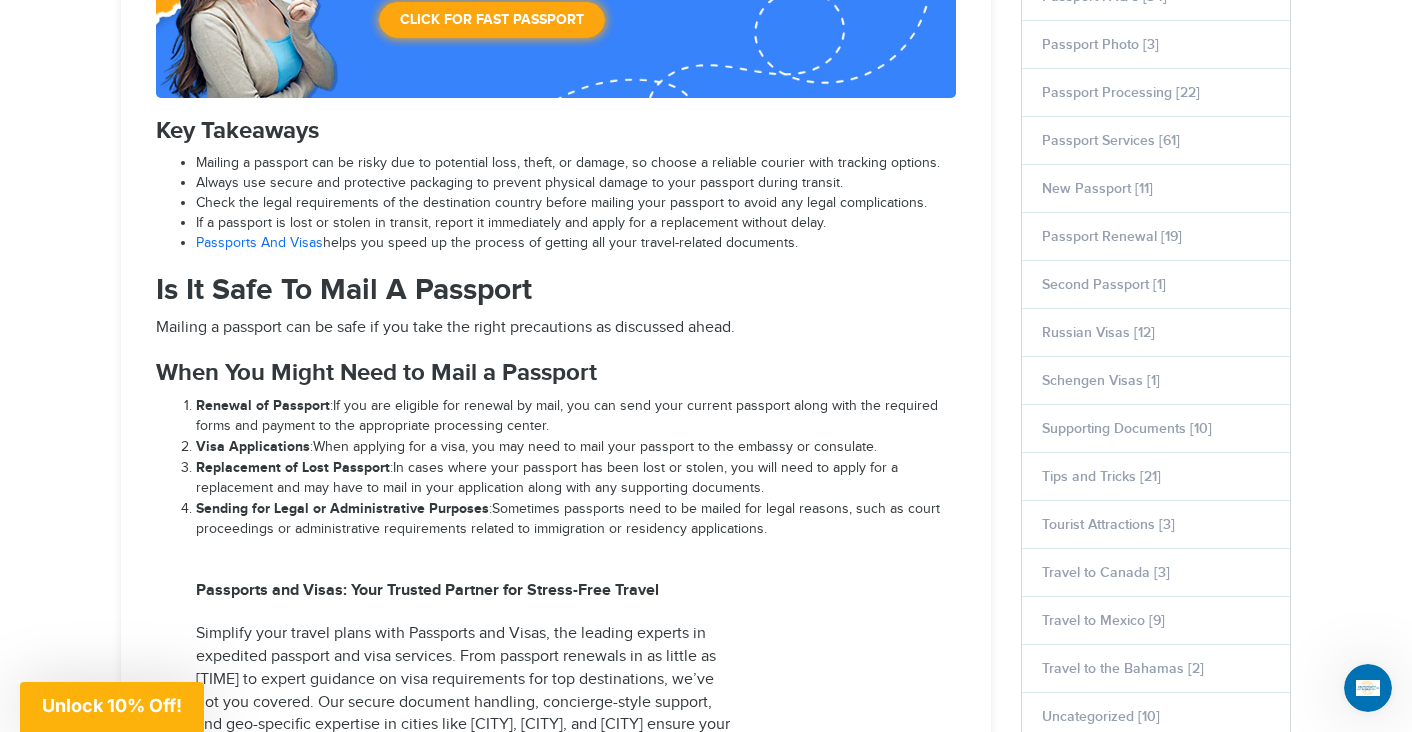 scroll, scrollTop: 1097, scrollLeft: 0, axis: vertical 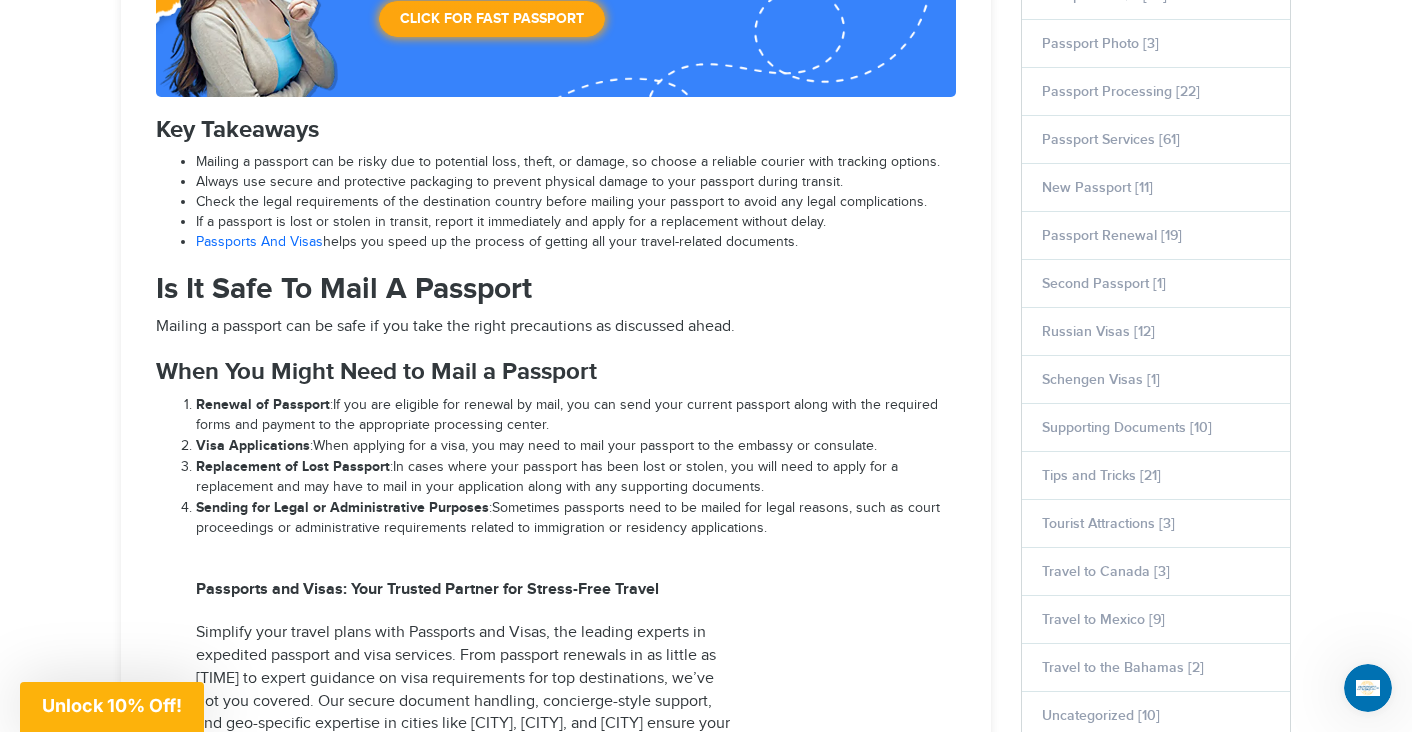 click on "Renewal of Passport :  If you are eligible for renewal by mail, you can send your current passport along with the required forms and payment to the appropriate processing center." at bounding box center [576, 415] 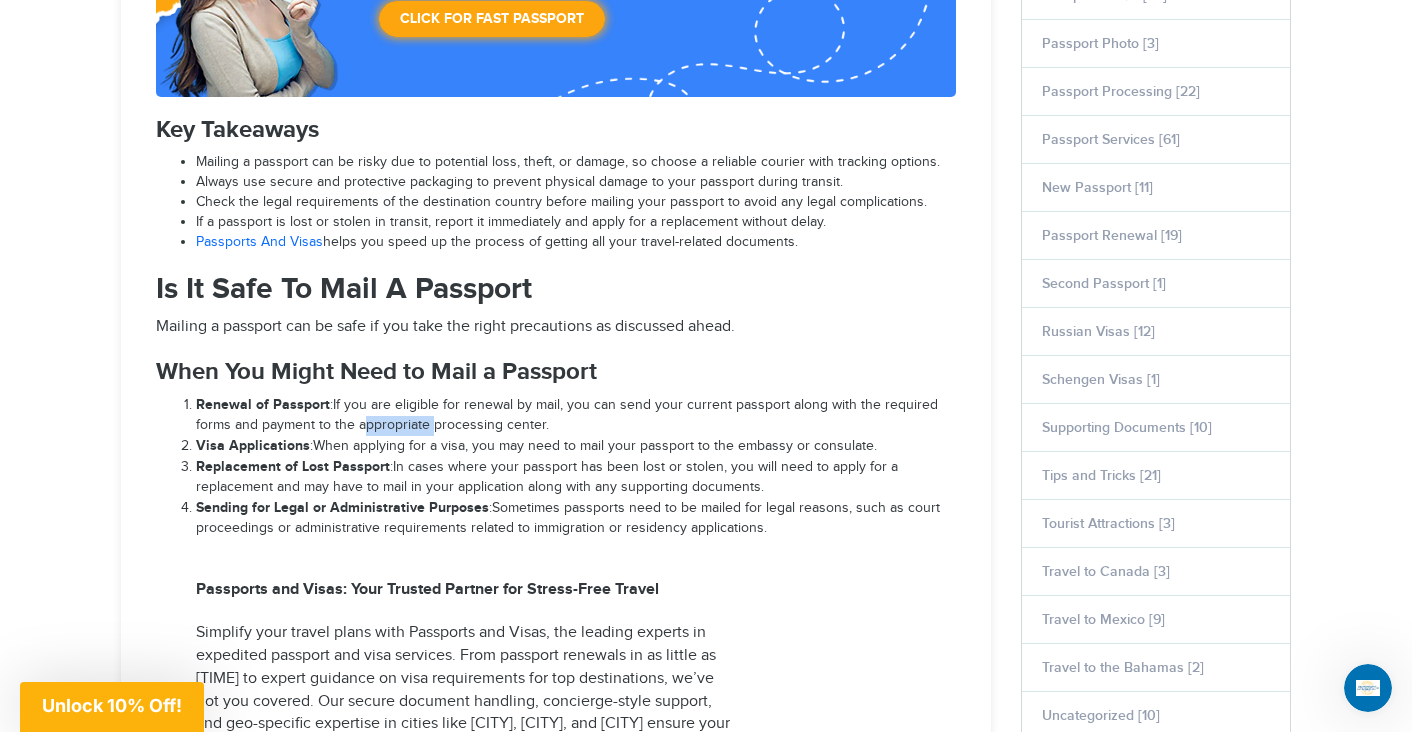 click on "Renewal of Passport :  If you are eligible for renewal by mail, you can send your current passport along with the required forms and payment to the appropriate processing center." at bounding box center (576, 415) 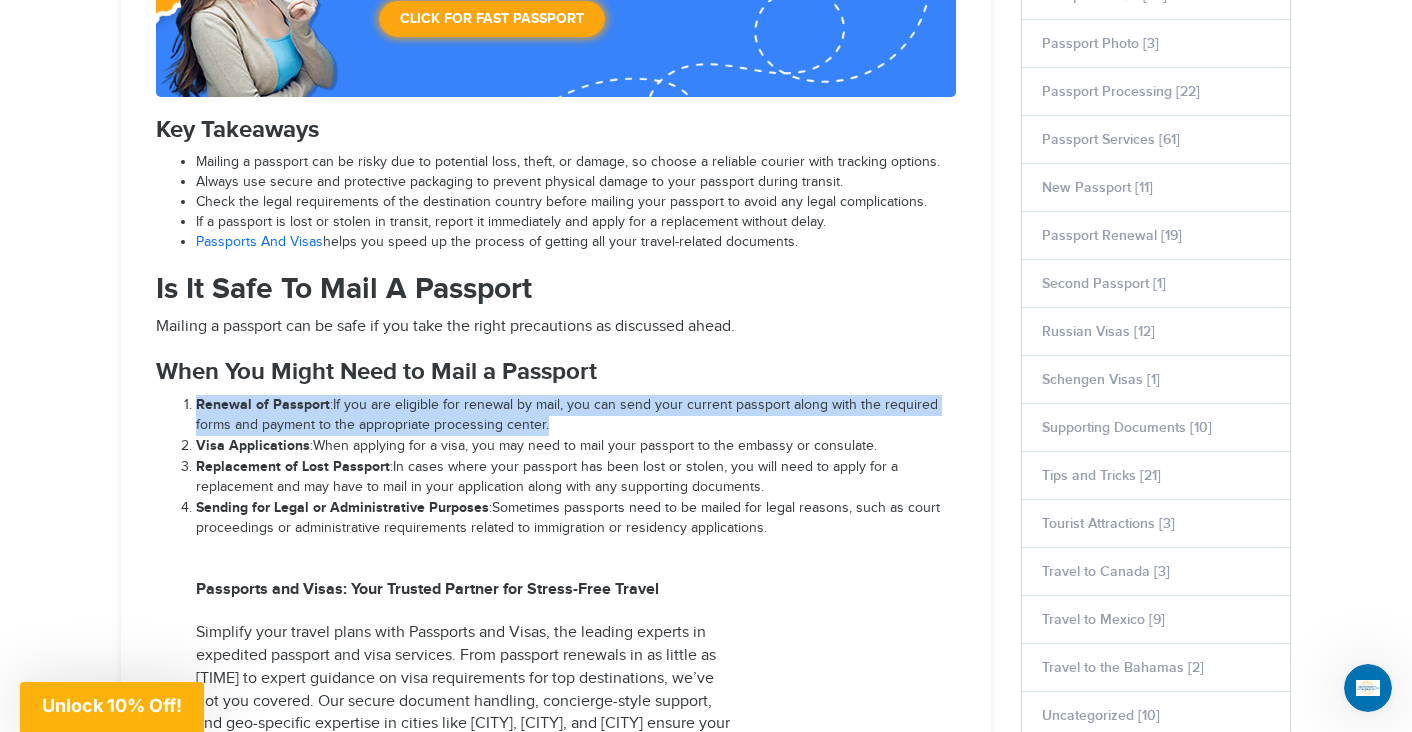 click on "Renewal of Passport :  If you are eligible for renewal by mail, you can send your current passport along with the required forms and payment to the appropriate processing center." at bounding box center [576, 415] 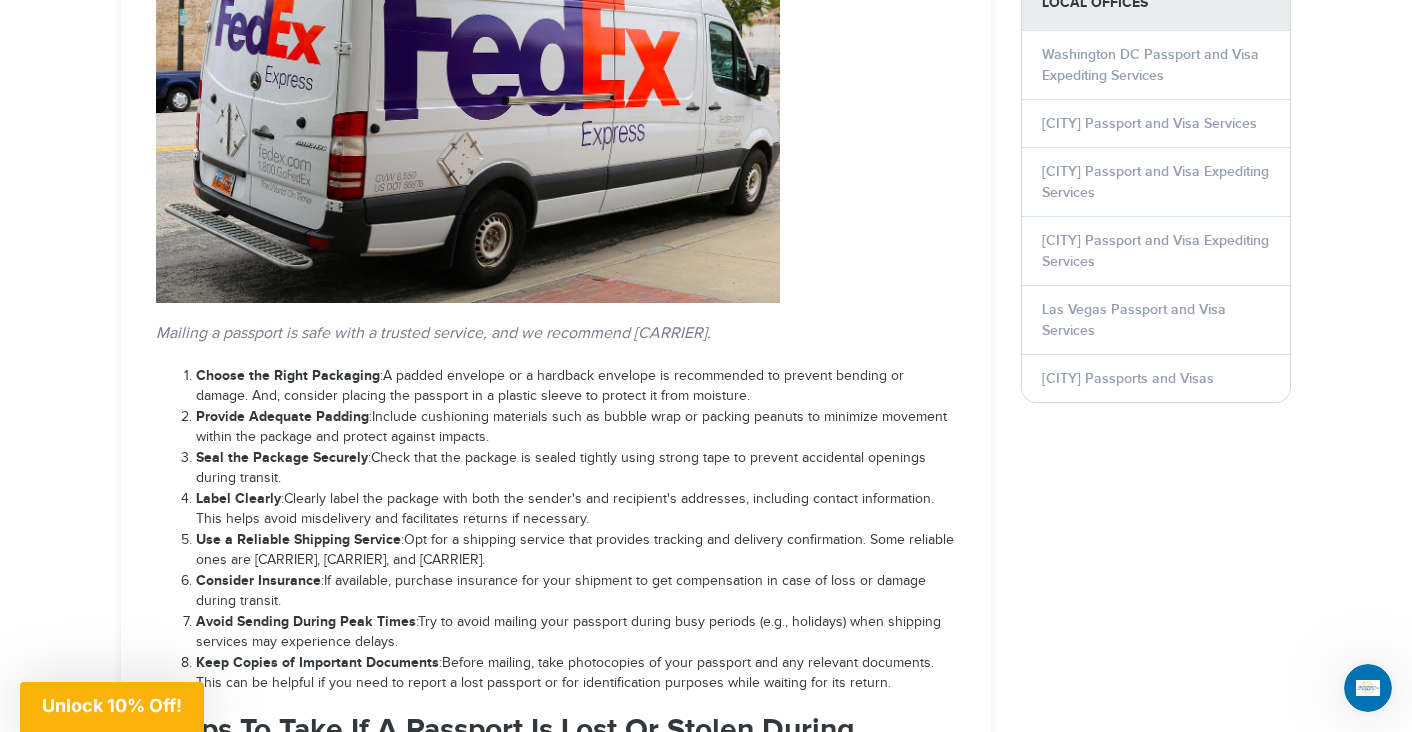 scroll, scrollTop: 2499, scrollLeft: 0, axis: vertical 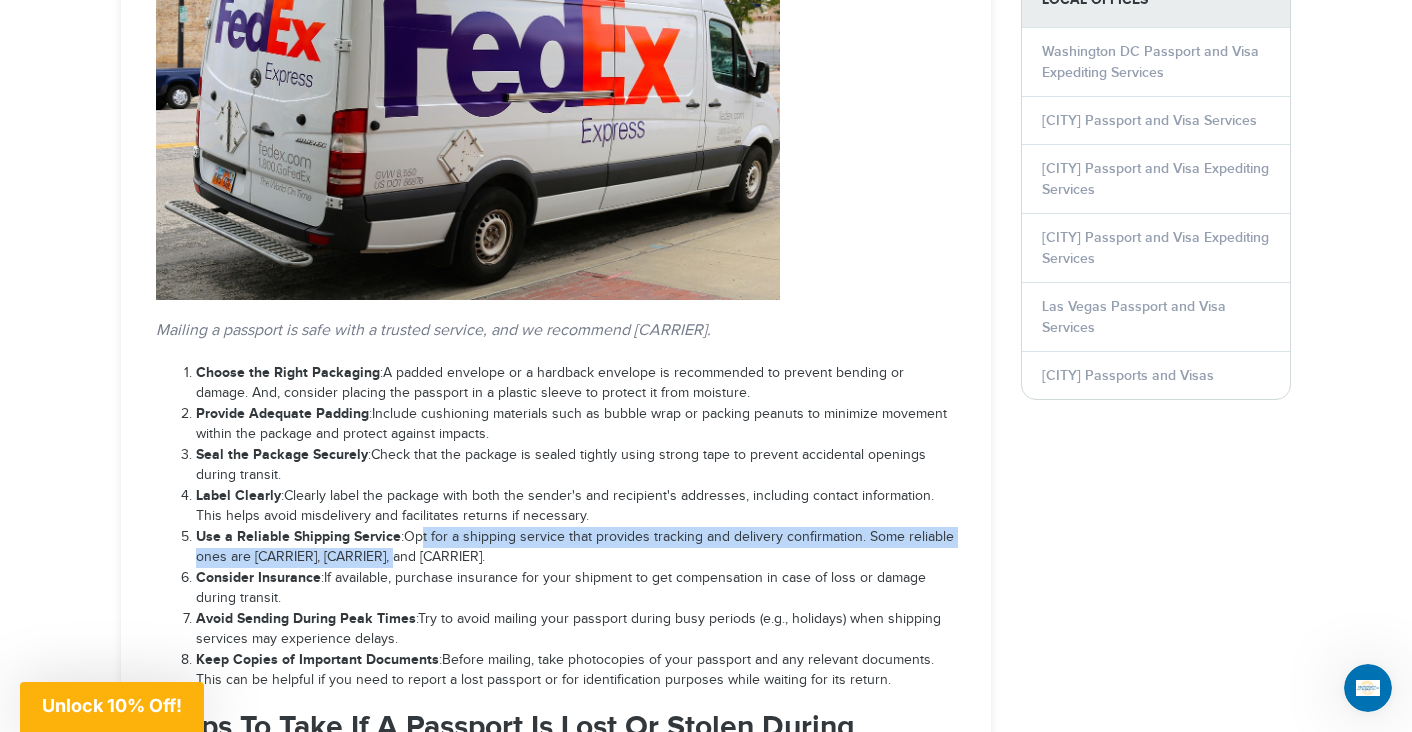 drag, startPoint x: 427, startPoint y: 504, endPoint x: 412, endPoint y: 490, distance: 20.518284 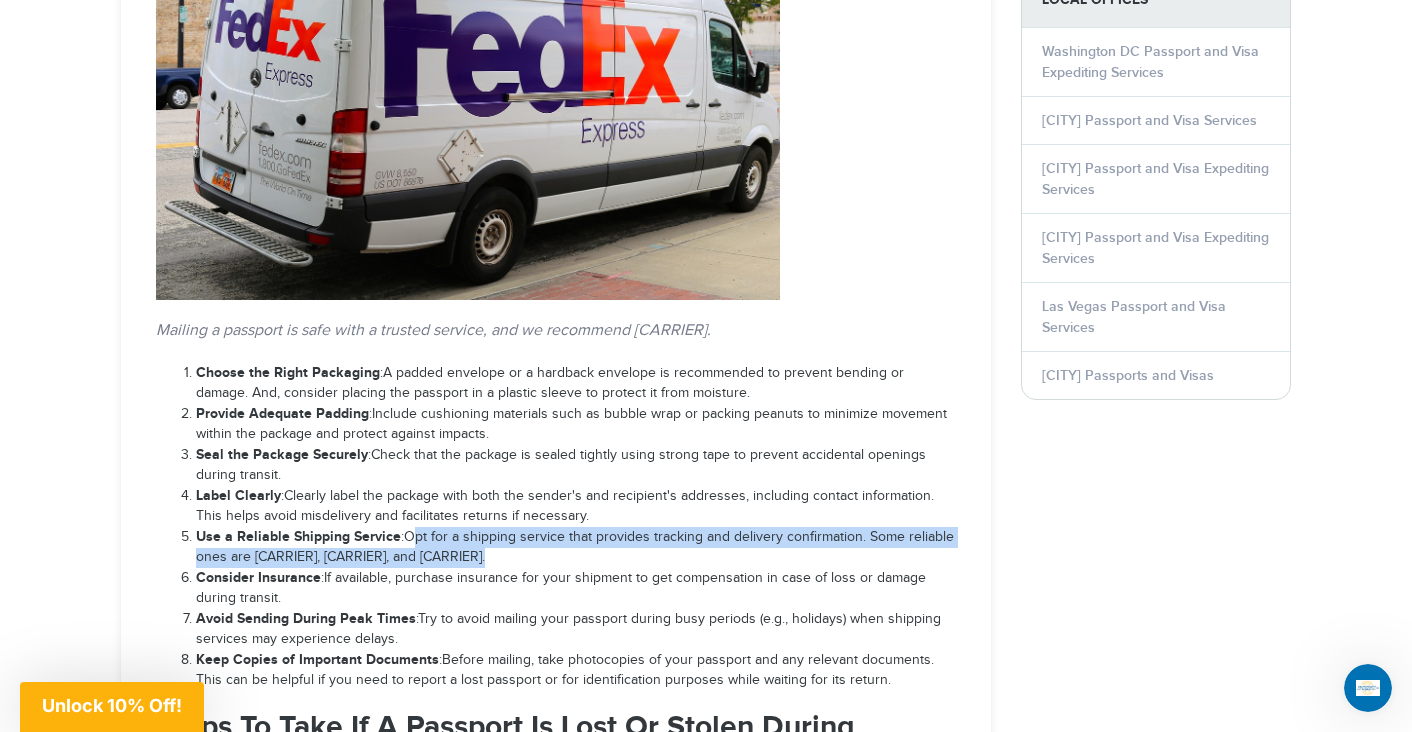drag, startPoint x: 412, startPoint y: 490, endPoint x: 431, endPoint y: 503, distance: 23.021729 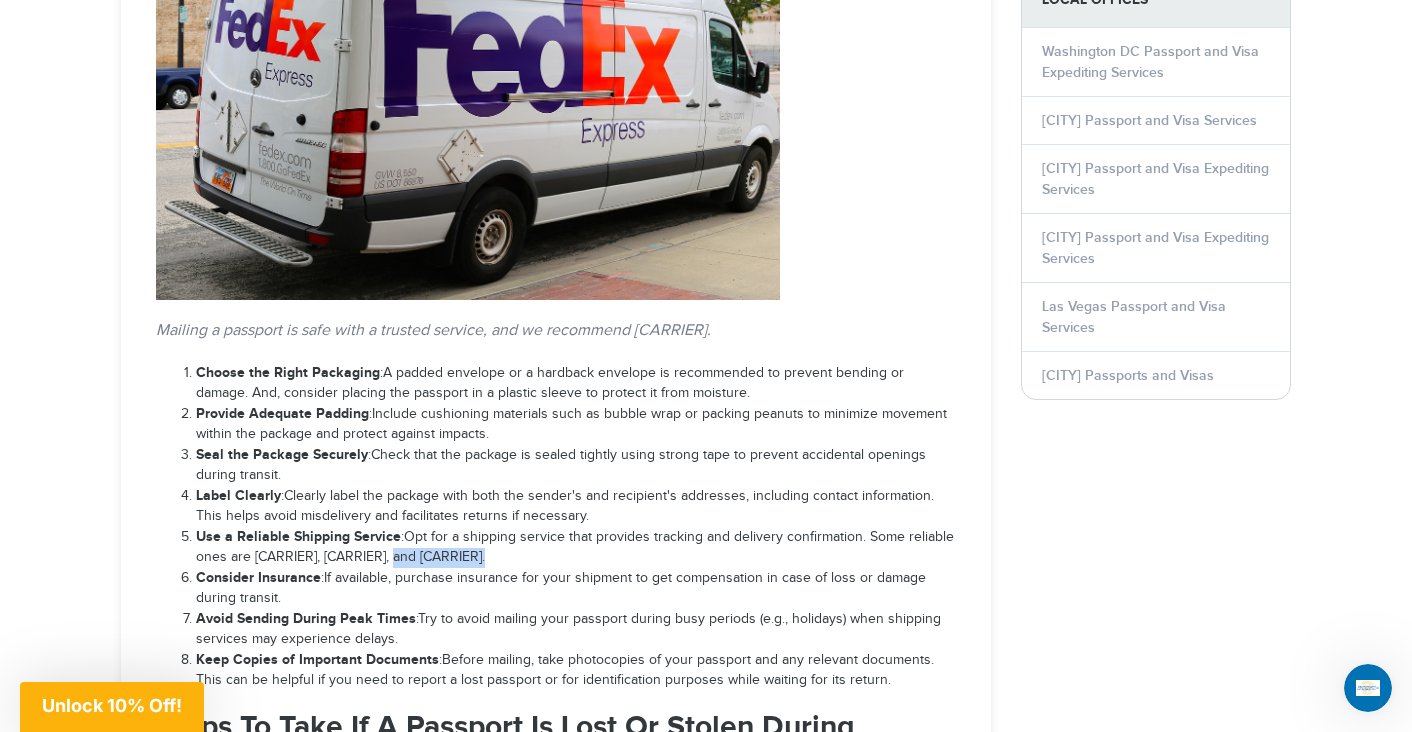 click on "Use a Reliable Shipping Service : Opt for a shipping service that provides tracking and delivery confirmation. Some reliable ones are [CARRIER], [CARRIER], and [CARRIER]." at bounding box center [576, 547] 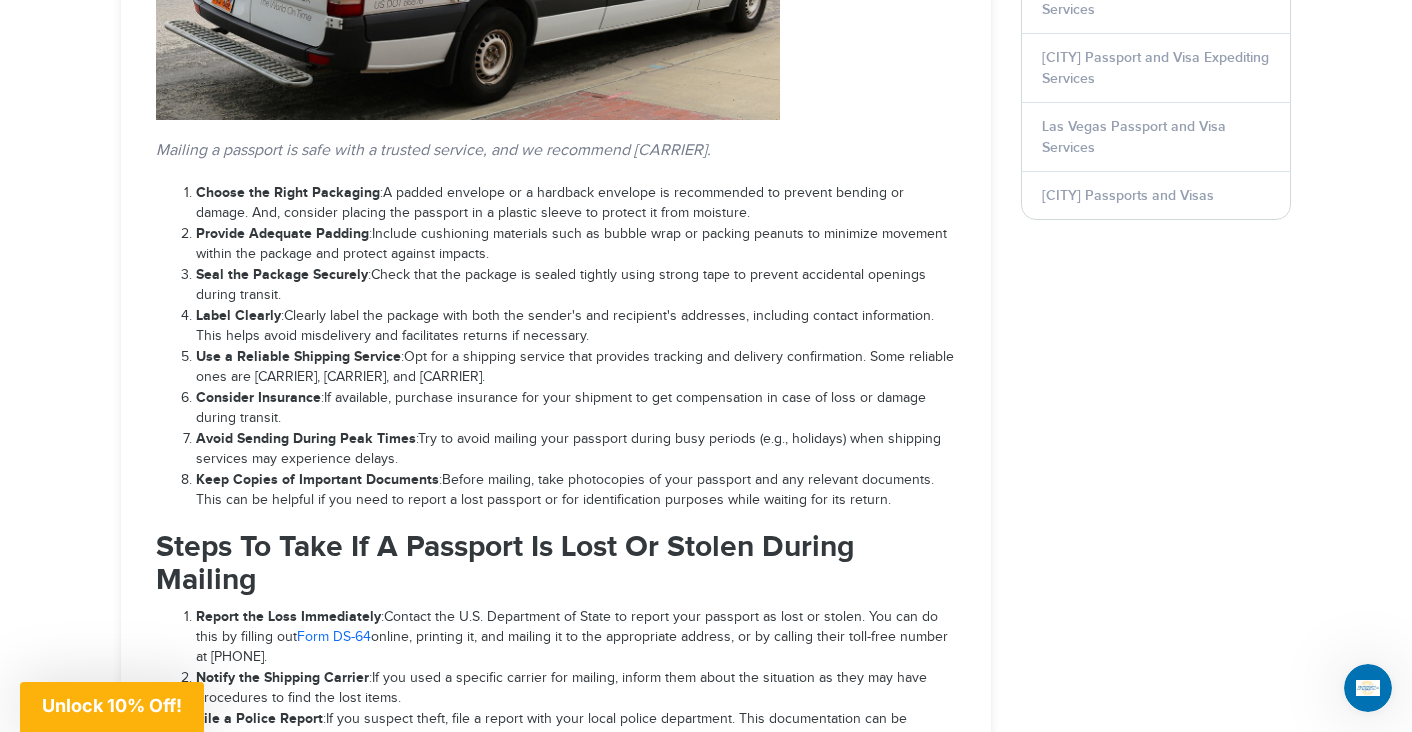 scroll, scrollTop: 2682, scrollLeft: 0, axis: vertical 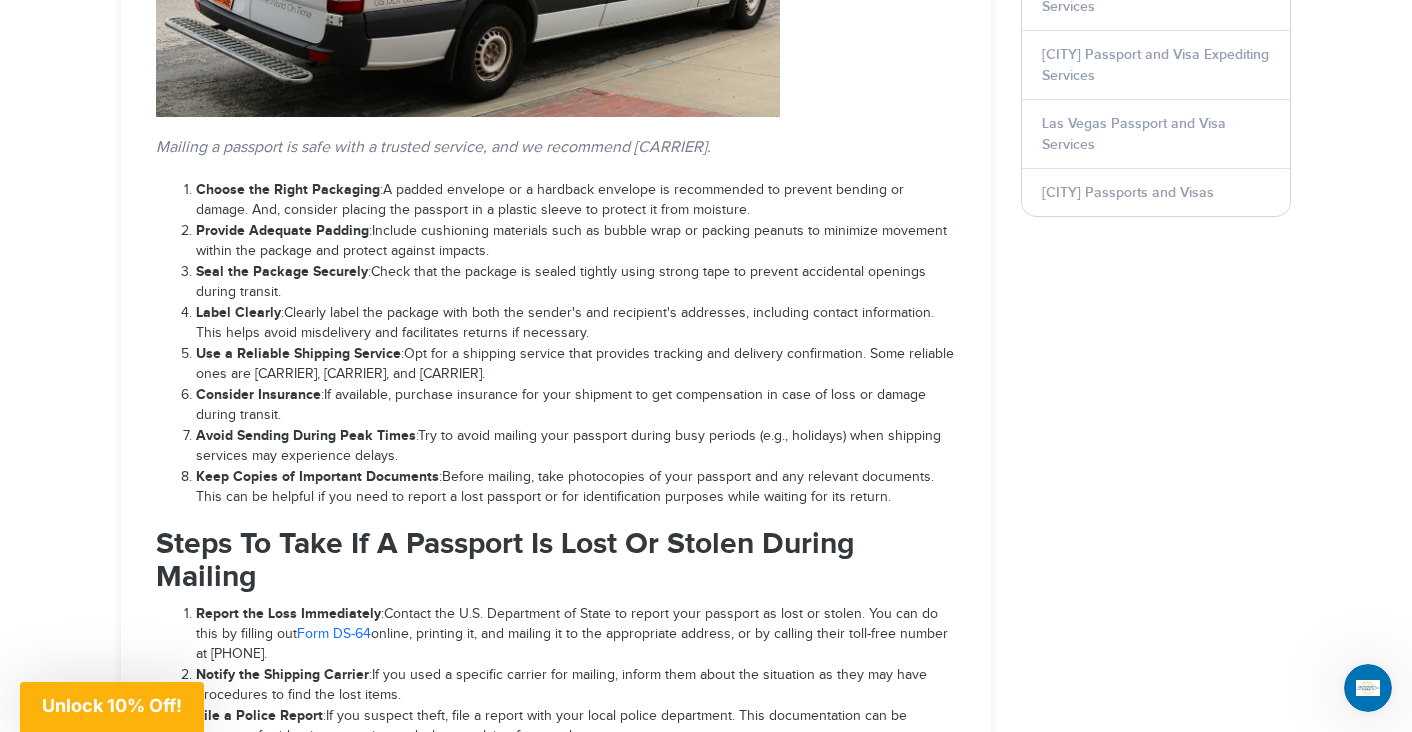 drag, startPoint x: 427, startPoint y: 403, endPoint x: 417, endPoint y: 384, distance: 21.470911 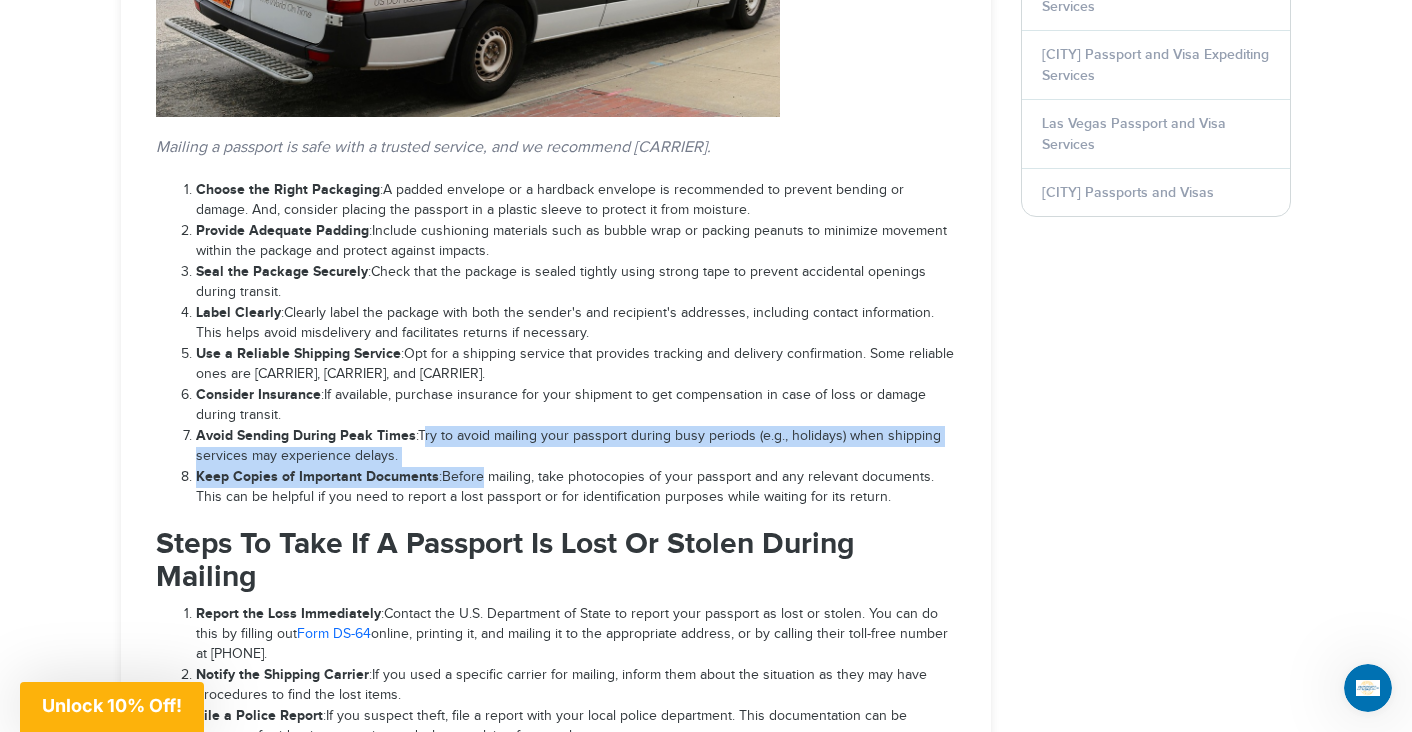 drag, startPoint x: 417, startPoint y: 384, endPoint x: 467, endPoint y: 430, distance: 67.941154 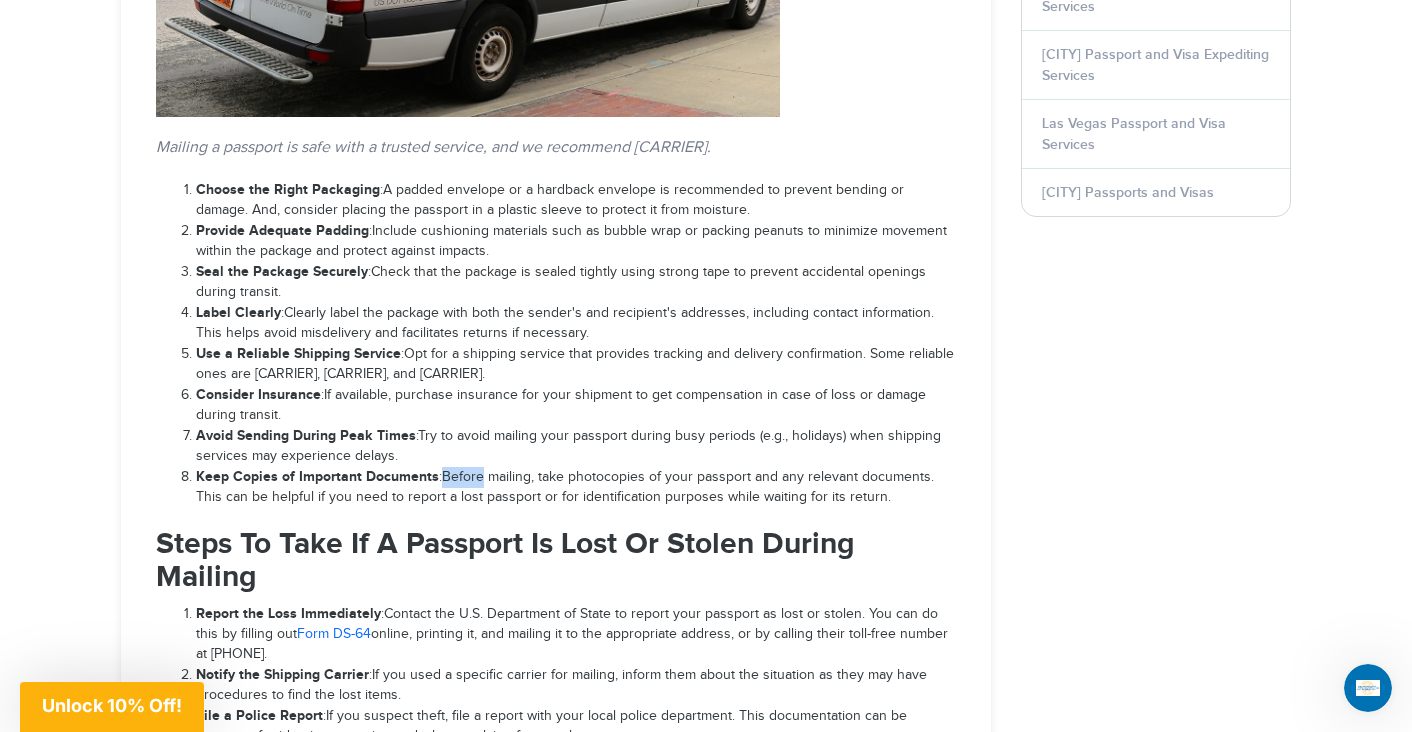 click on "Keep Copies of Important Documents :  Before mailing, take photocopies of your passport and any relevant documents. This can be helpful if you need to report a lost passport or for identification purposes while waiting for its return." at bounding box center (576, 487) 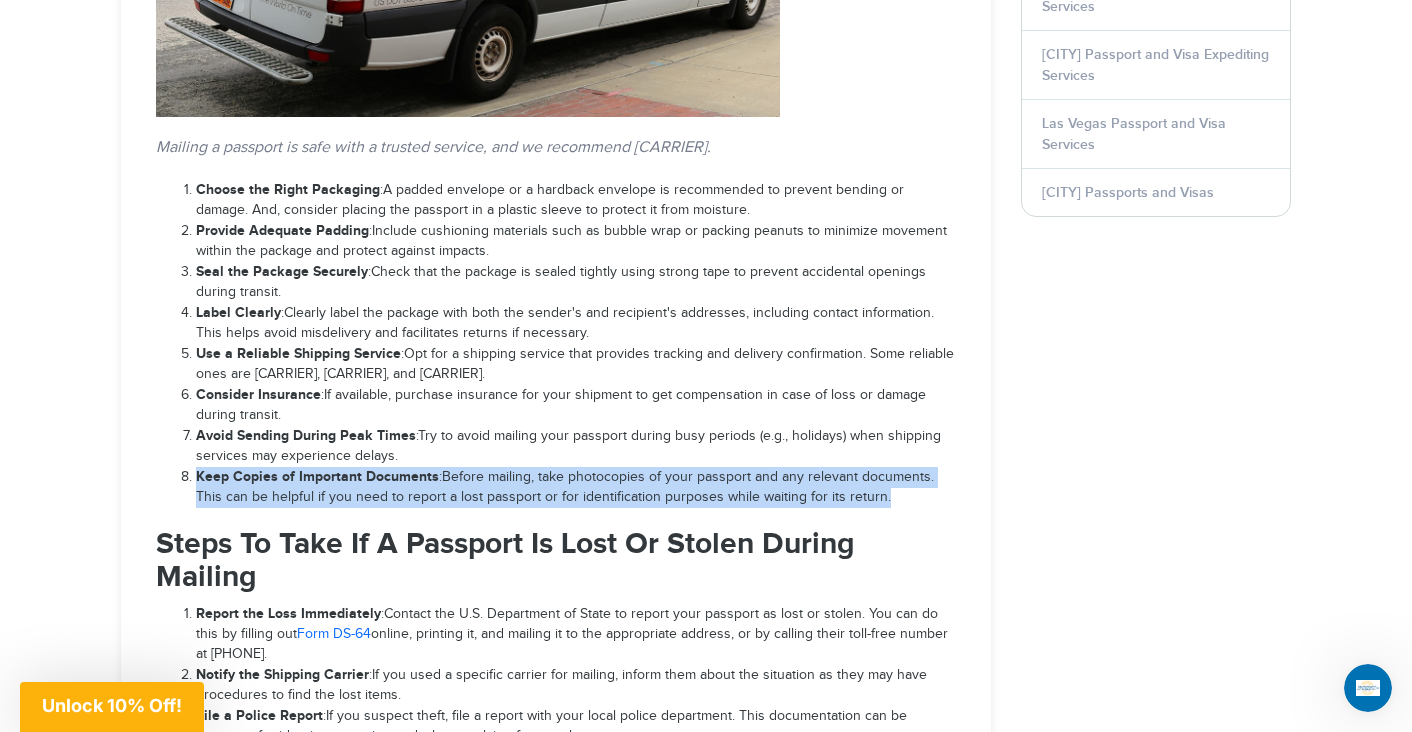 drag, startPoint x: 467, startPoint y: 430, endPoint x: 454, endPoint y: 412, distance: 22.203604 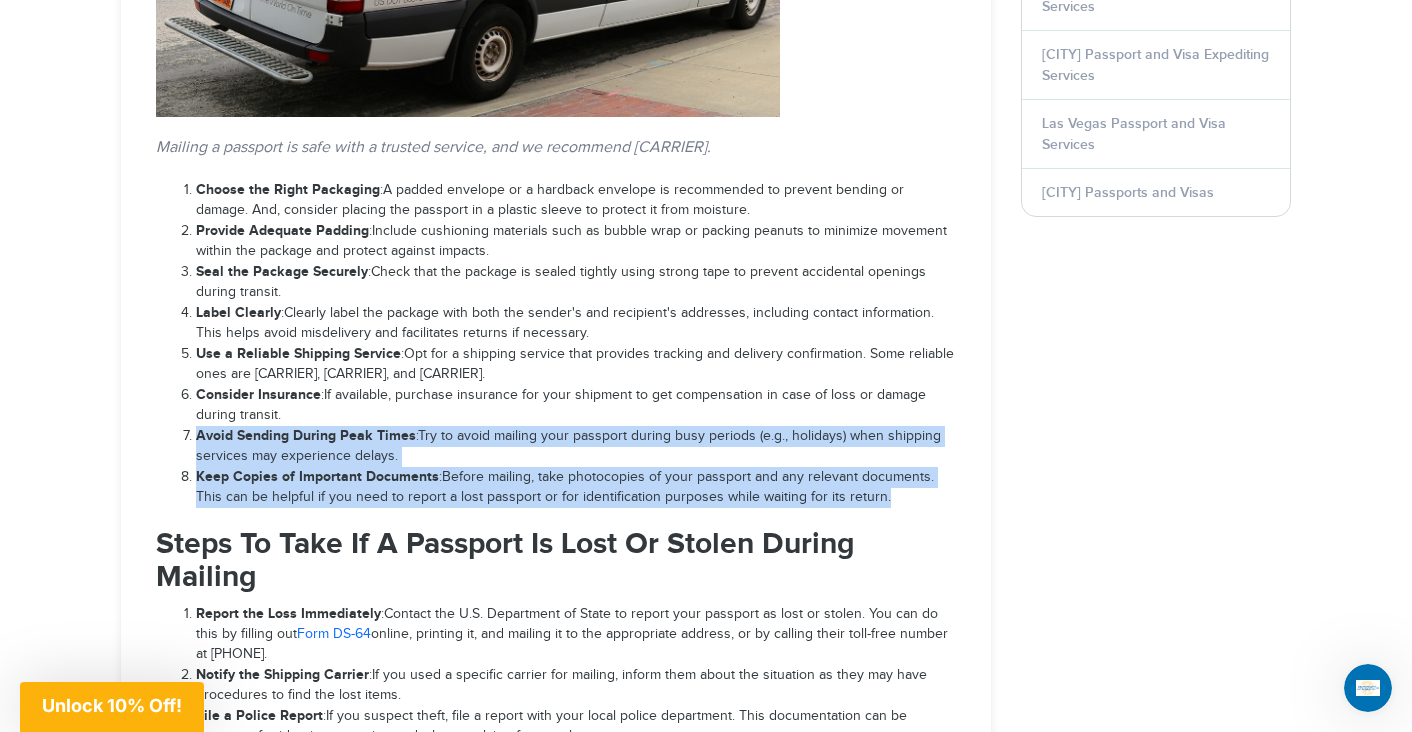 click on "Avoid Sending During Peak Times :  Try to avoid mailing your passport during busy periods (e.g., holidays) when shipping services may experience delays." at bounding box center [576, 446] 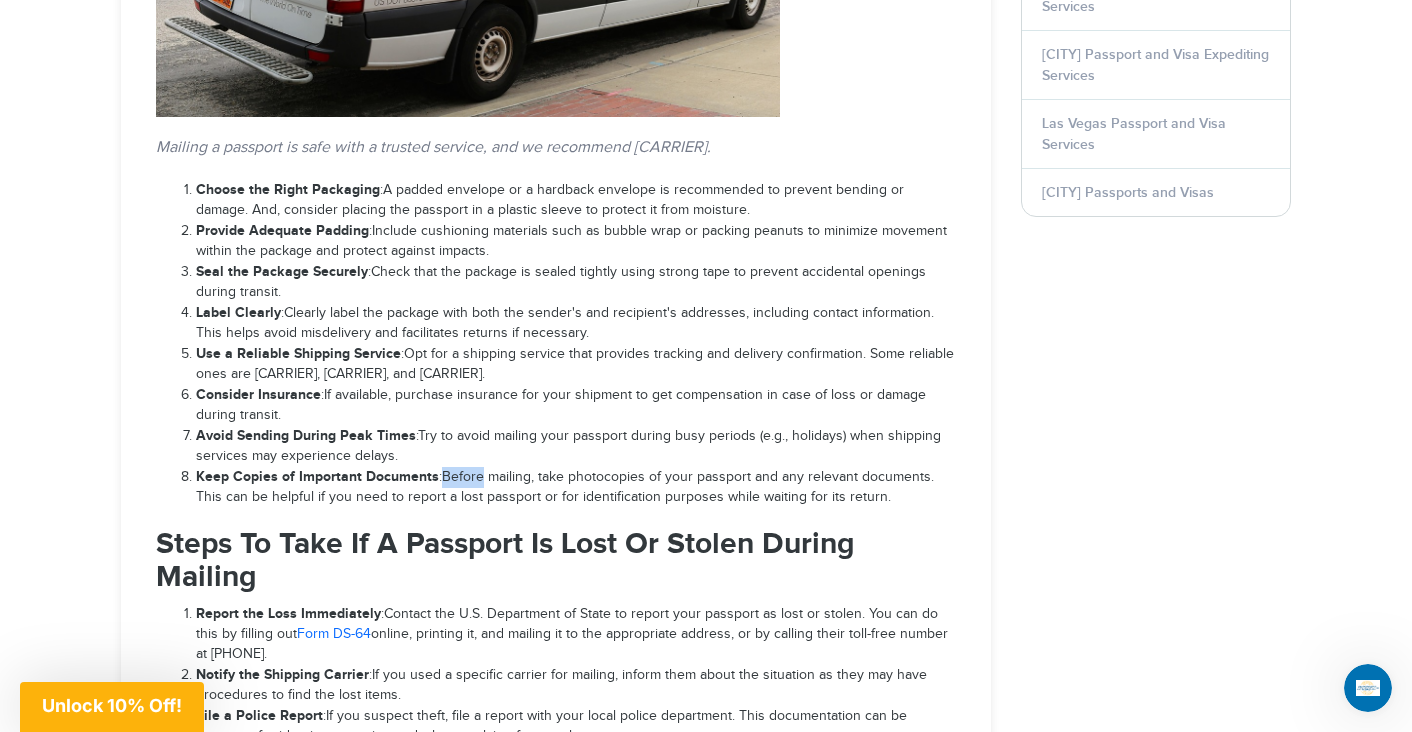 click on "Keep Copies of Important Documents :  Before mailing, take photocopies of your passport and any relevant documents. This can be helpful if you need to report a lost passport or for identification purposes while waiting for its return." at bounding box center [576, 487] 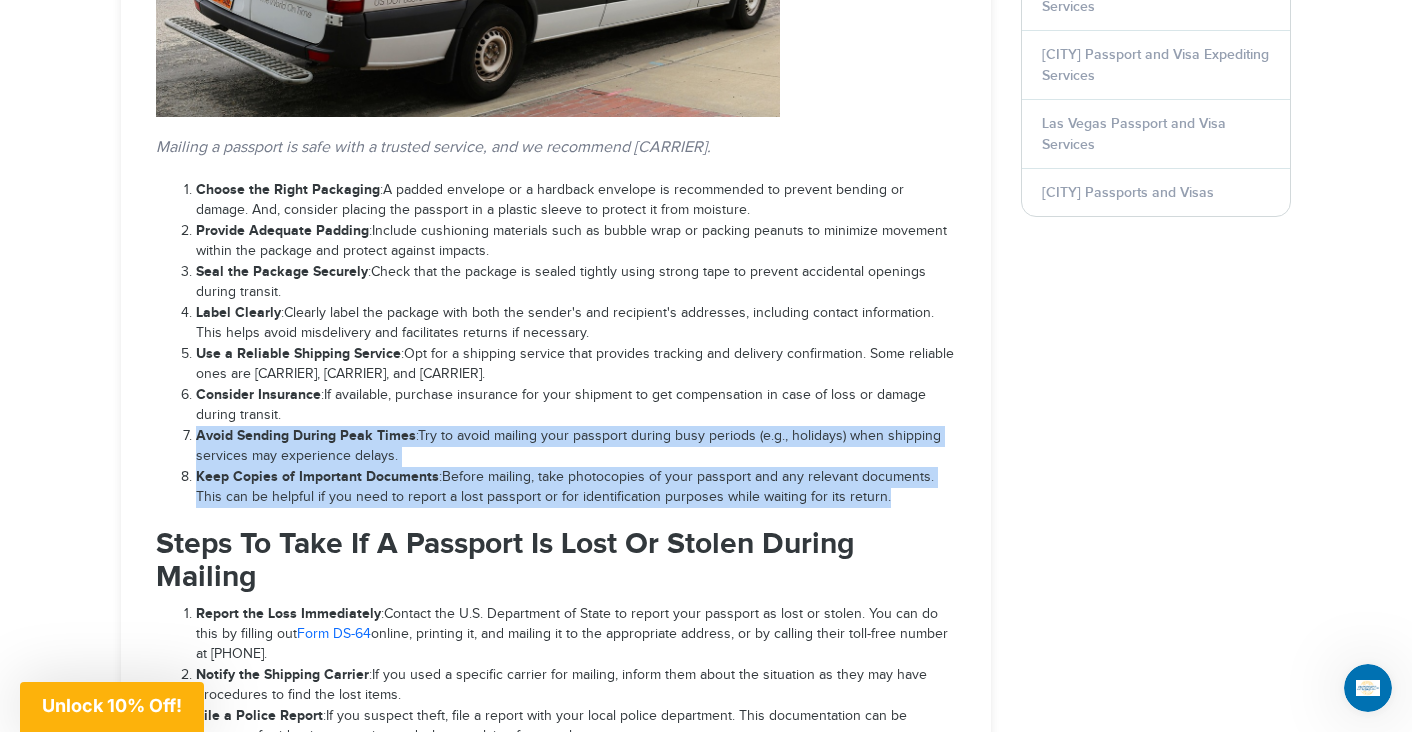 drag, startPoint x: 456, startPoint y: 426, endPoint x: 447, endPoint y: 396, distance: 31.320919 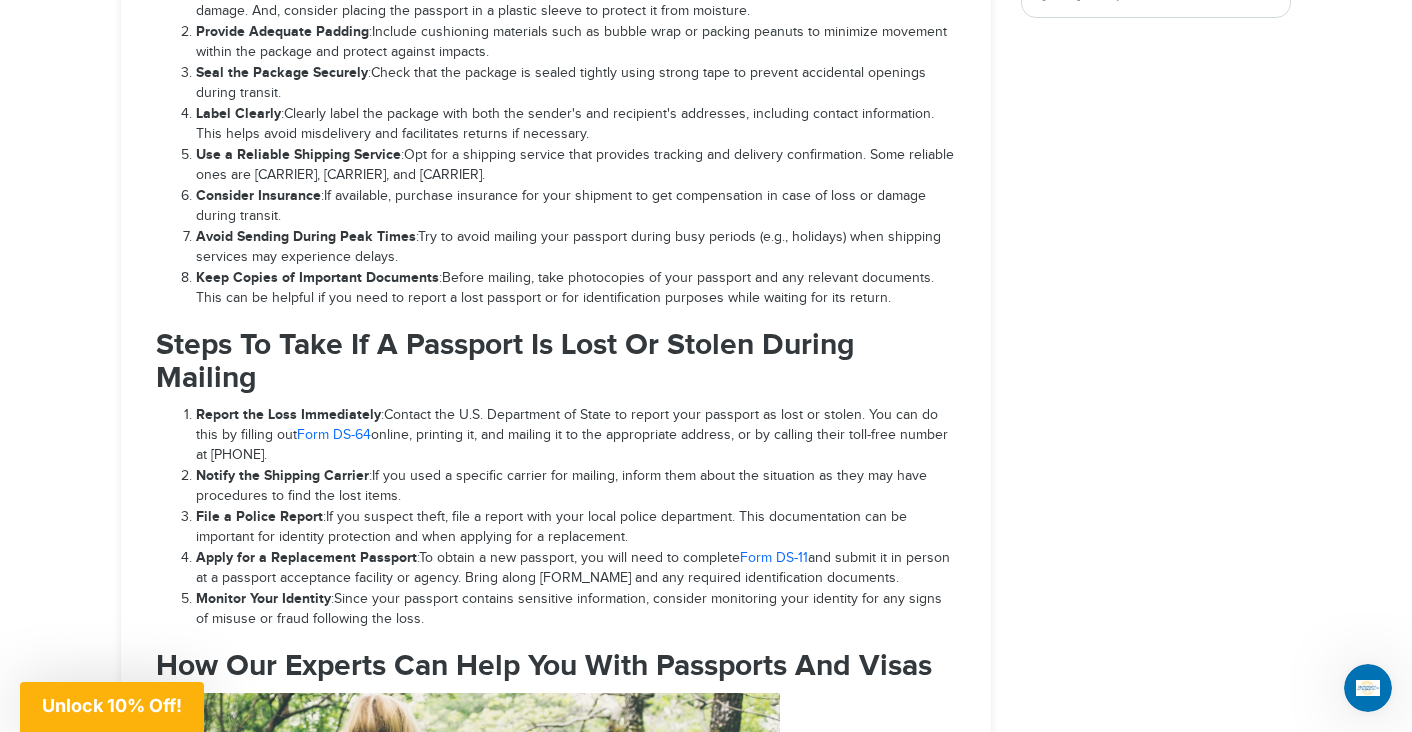 scroll, scrollTop: 2885, scrollLeft: 0, axis: vertical 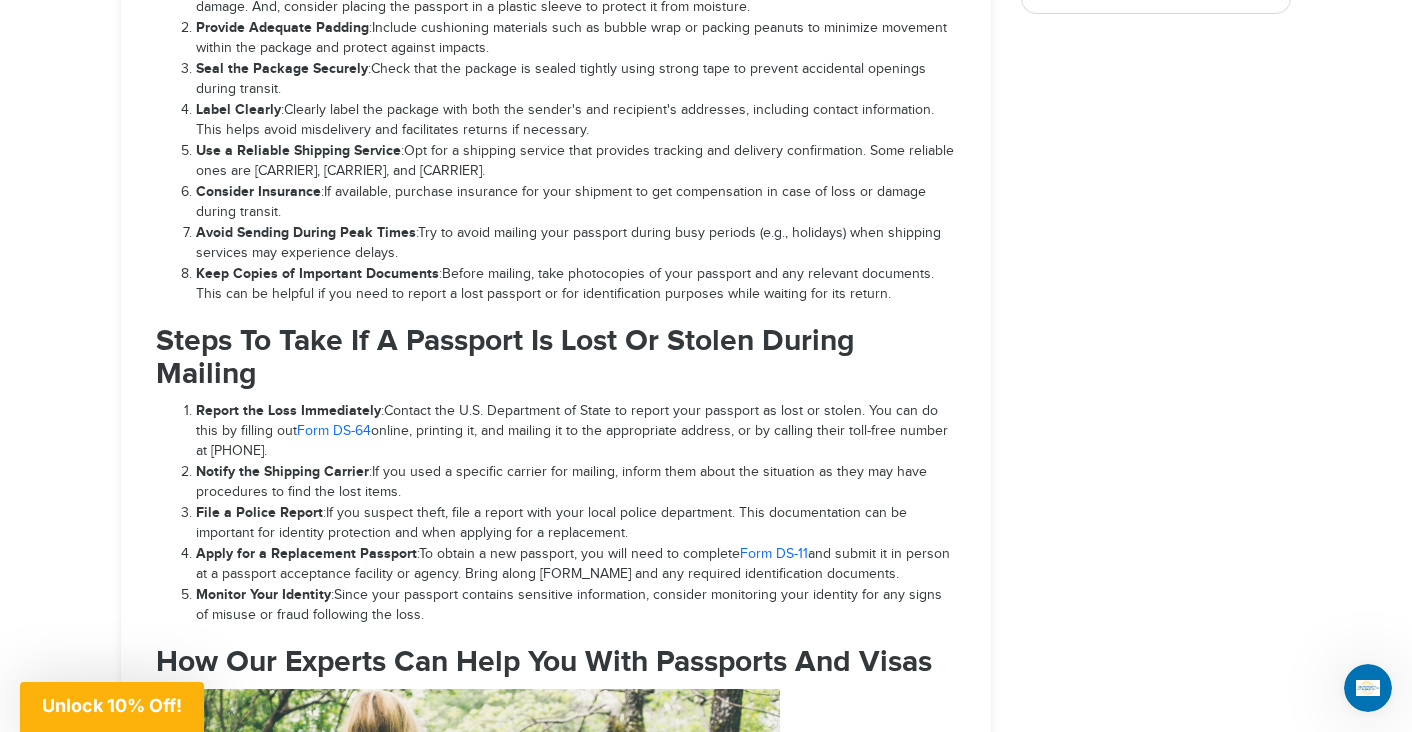 click on "Notify the Shipping Carrier : If you used a specific carrier for mailing, inform them about the situation as they may have procedures to find the lost items." at bounding box center [576, 482] 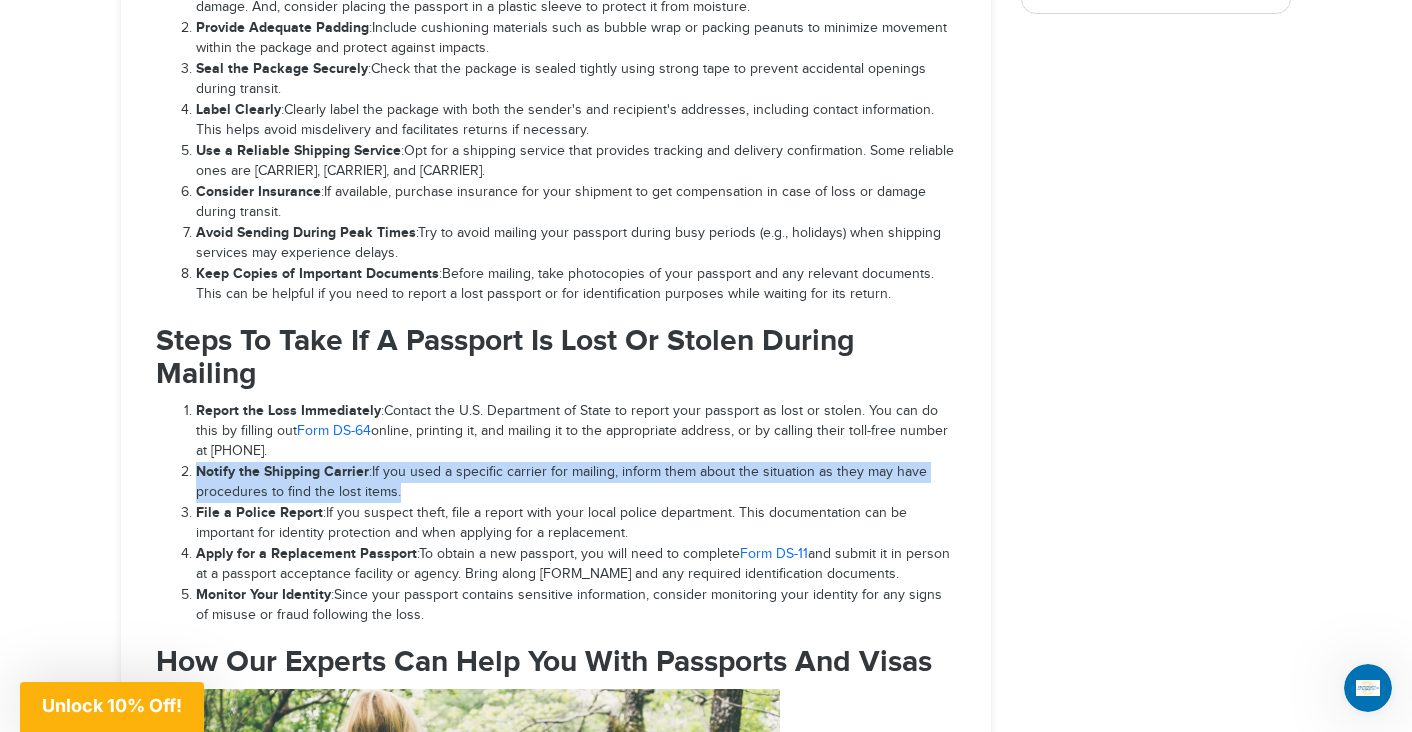 click on "Notify the Shipping Carrier : If you used a specific carrier for mailing, inform them about the situation as they may have procedures to find the lost items." at bounding box center (576, 482) 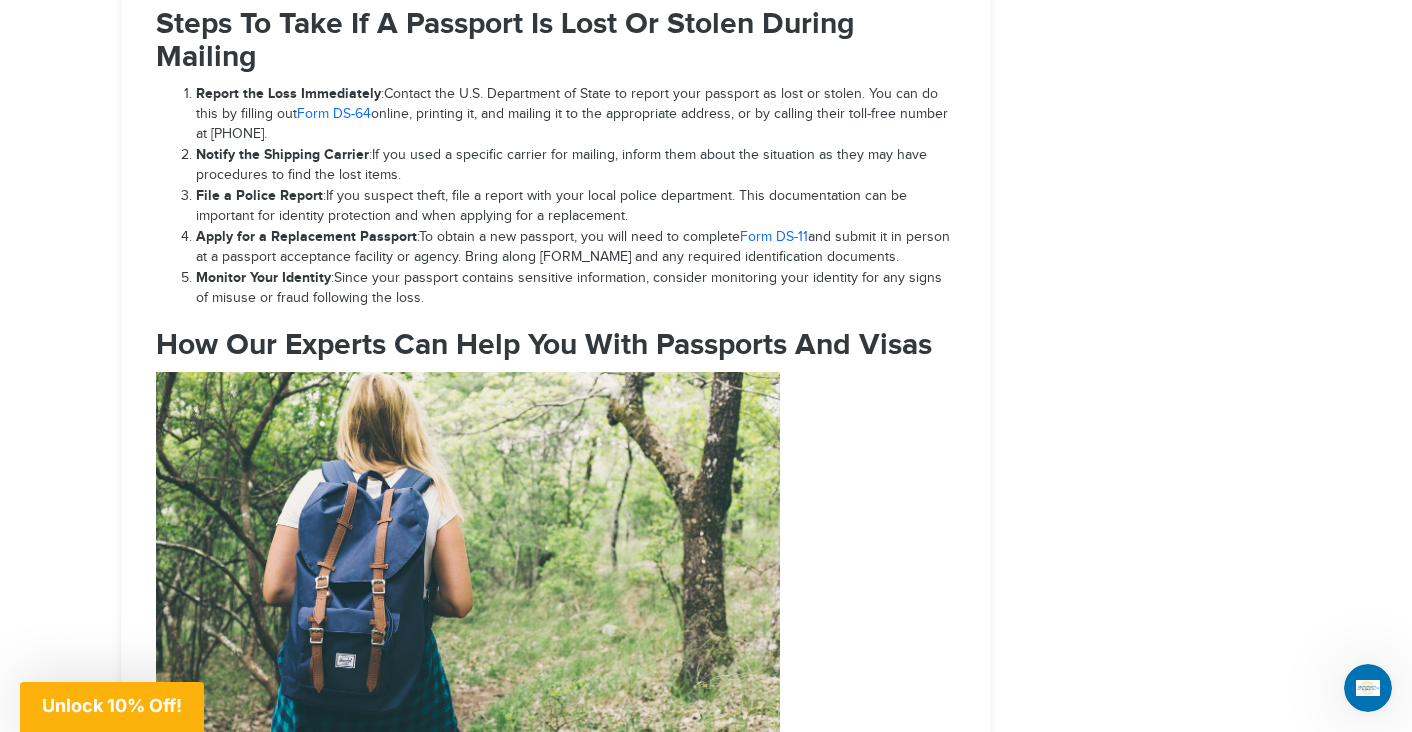 scroll, scrollTop: 3204, scrollLeft: 0, axis: vertical 